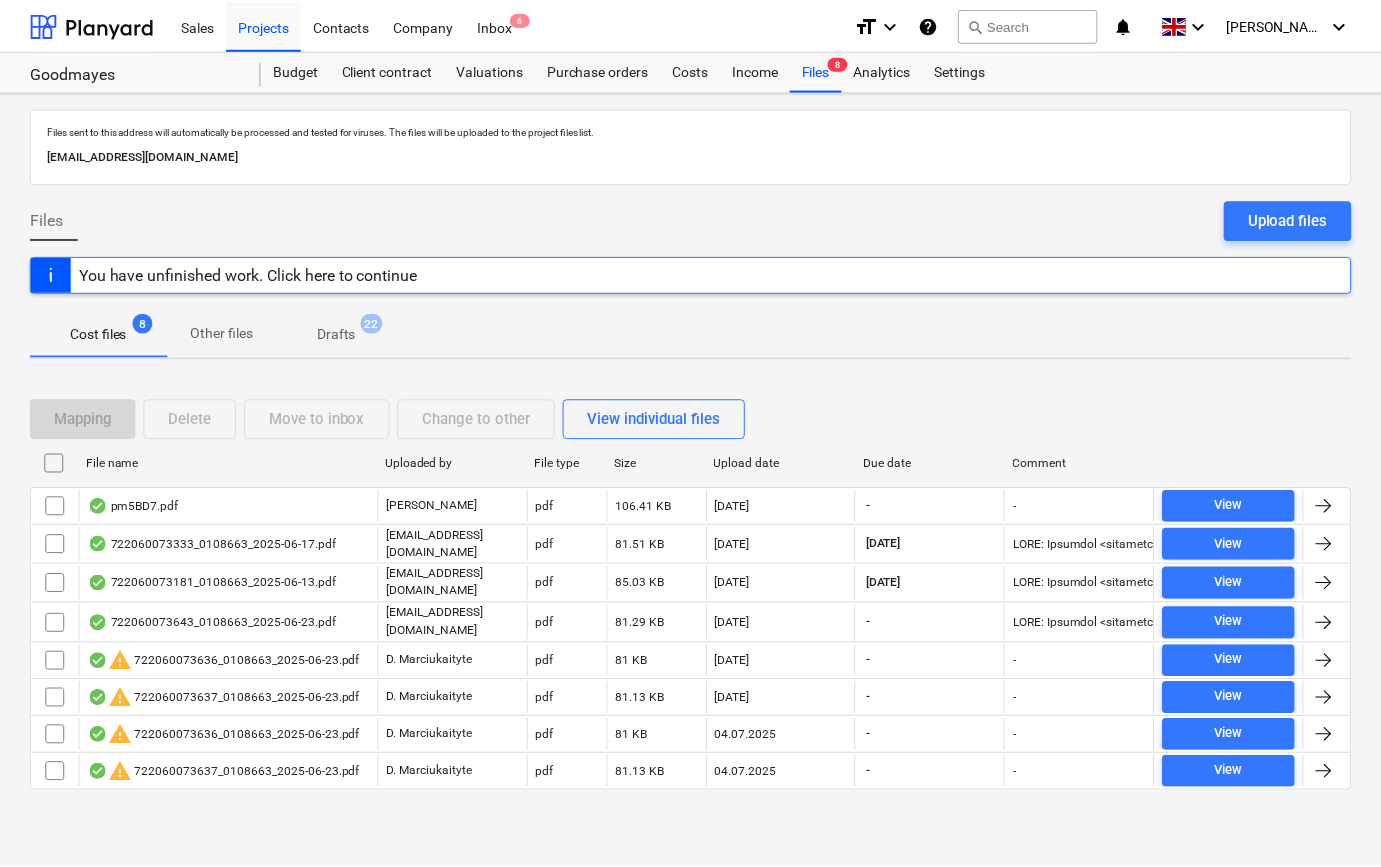 scroll, scrollTop: 0, scrollLeft: 0, axis: both 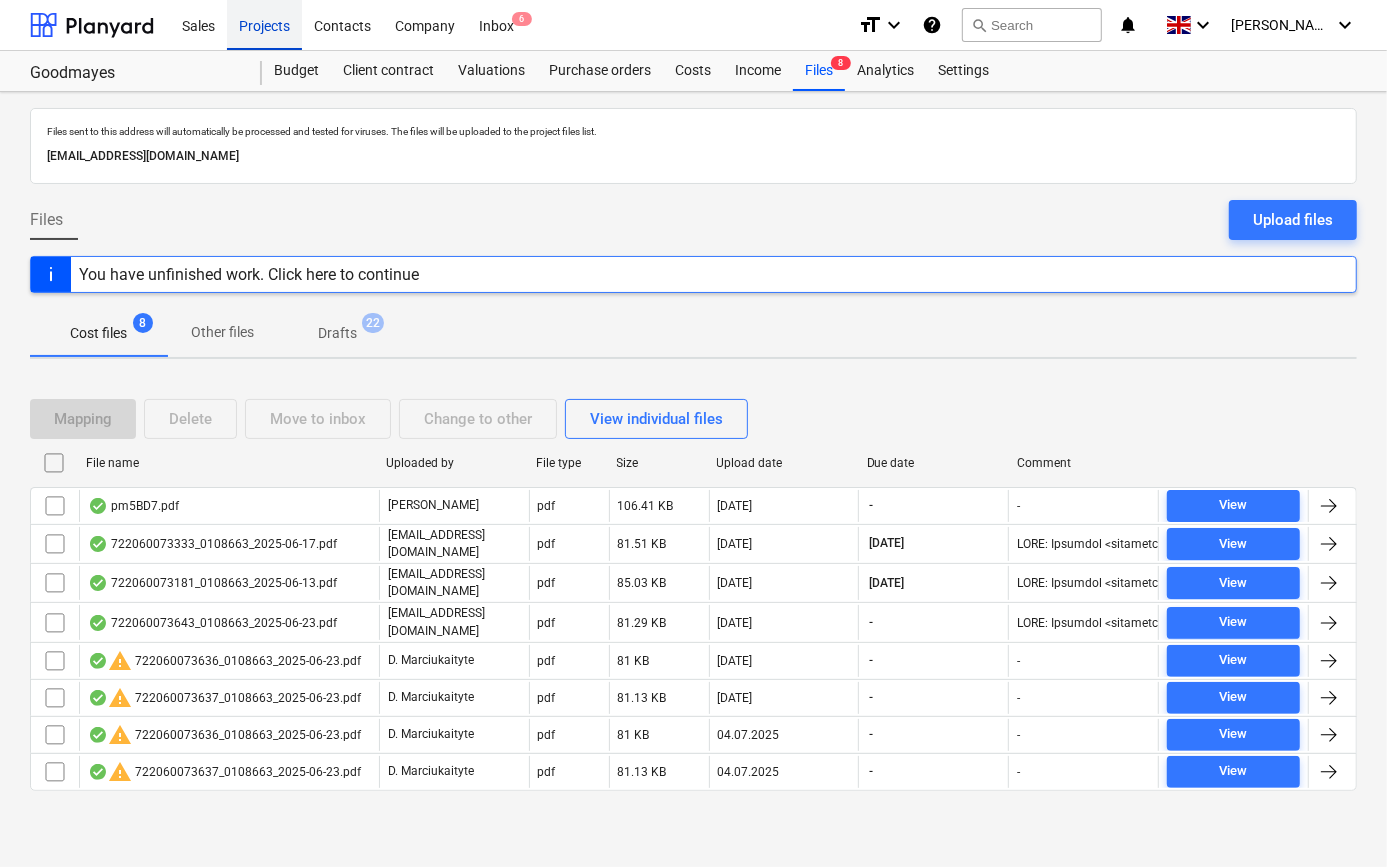 click on "Projects" at bounding box center [264, 24] 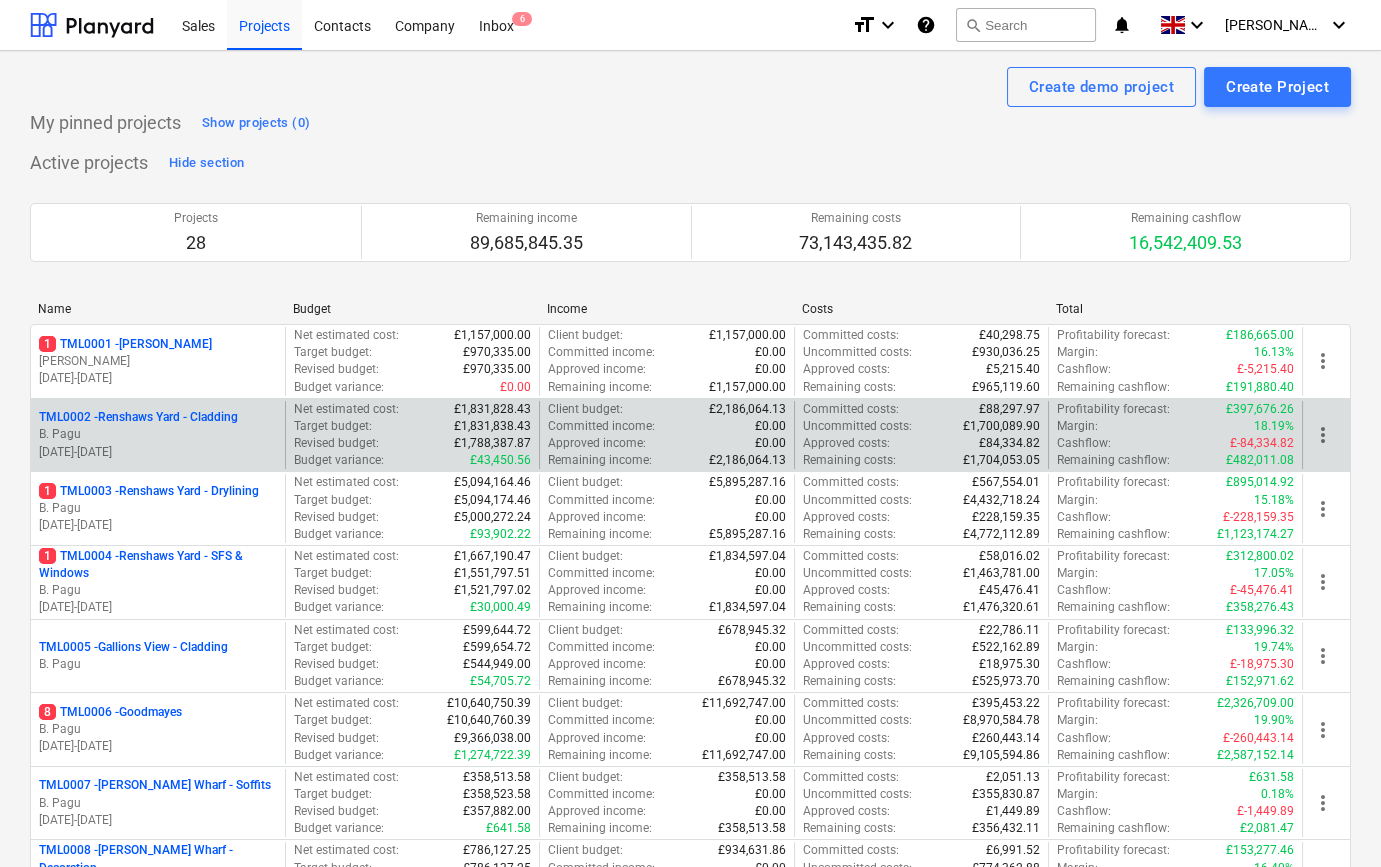 click on "TML0002 -  Renshaws Yard - Cladding" at bounding box center [138, 417] 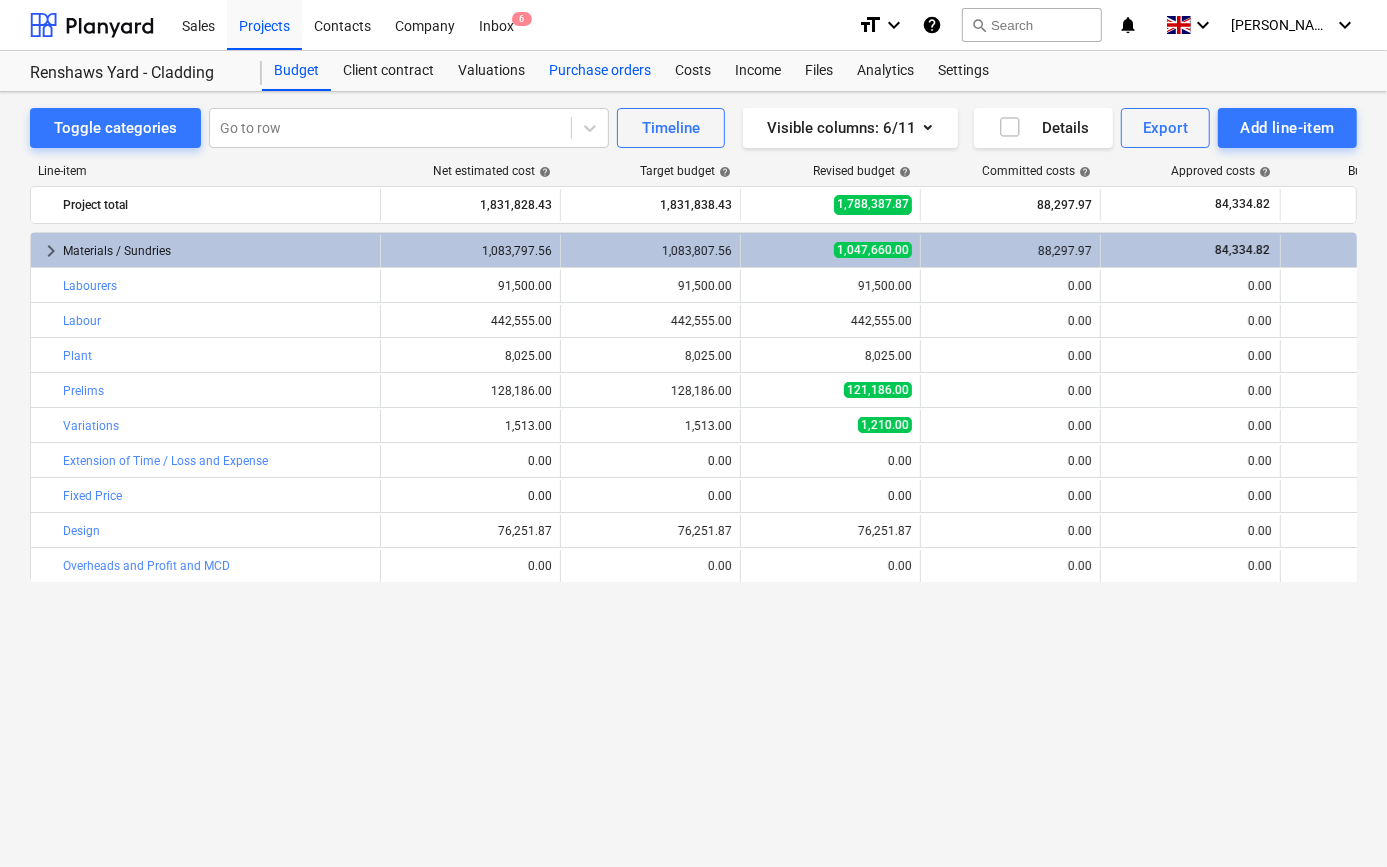 click on "Purchase orders" at bounding box center (600, 71) 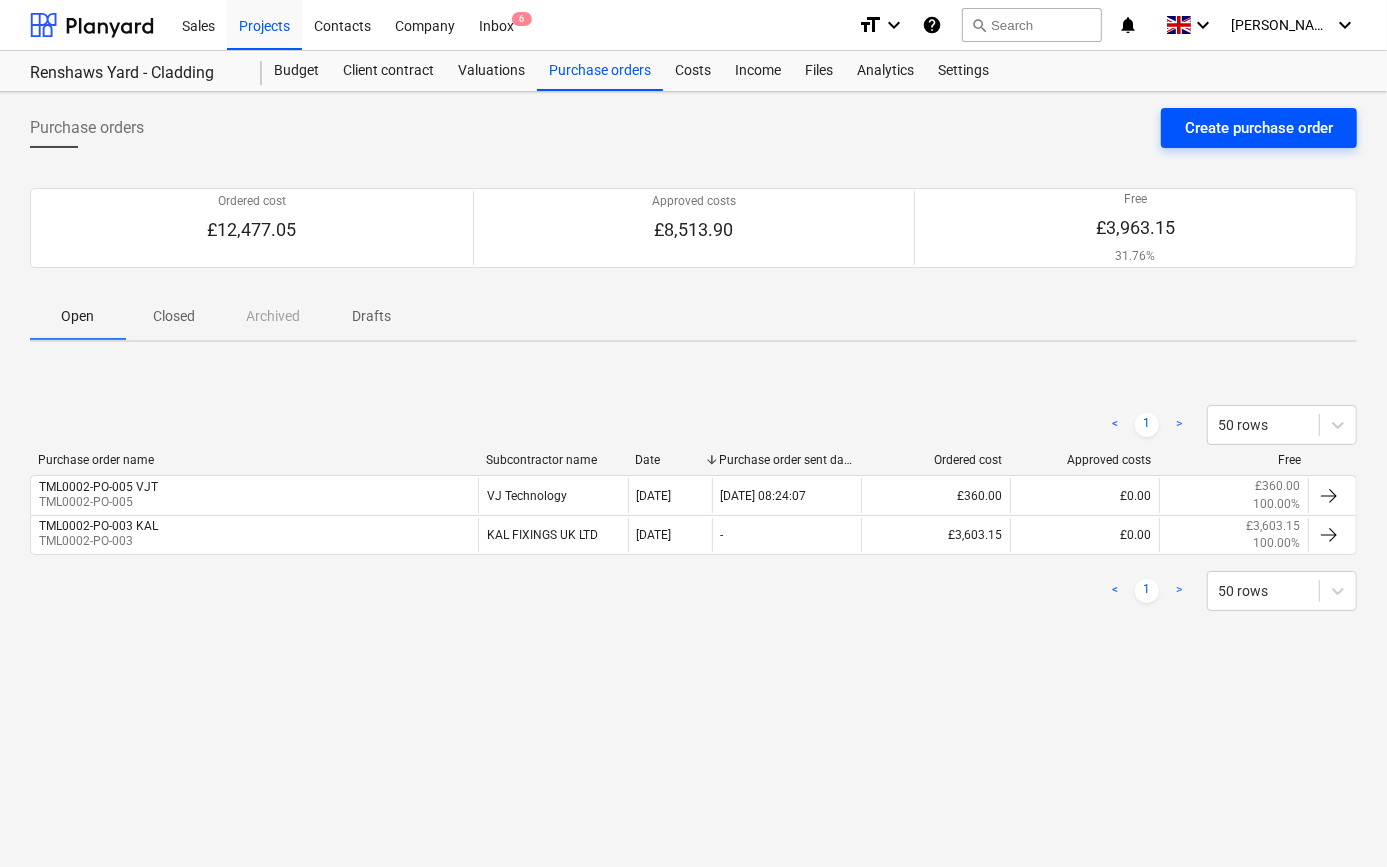 click on "Create purchase order" at bounding box center [1259, 128] 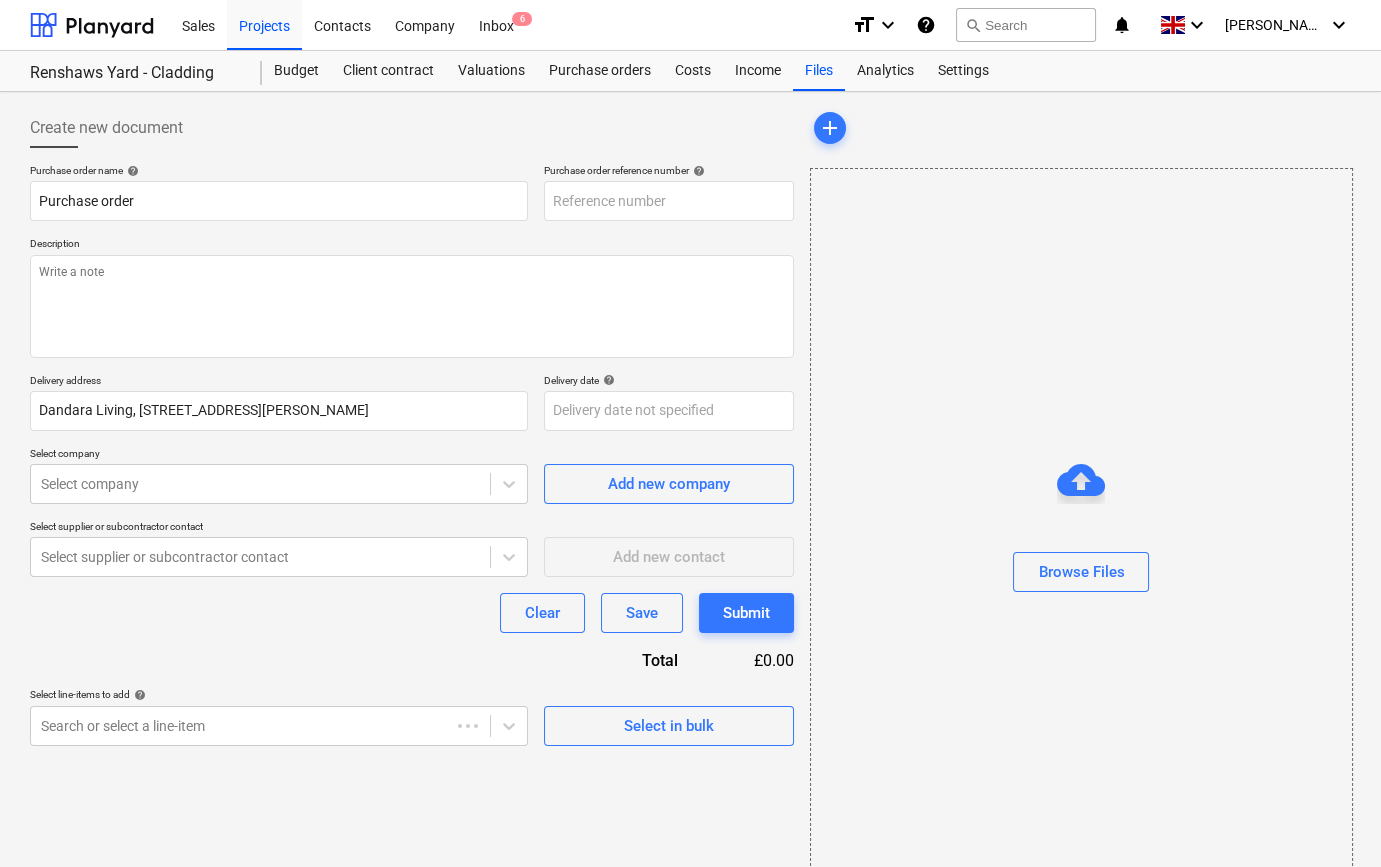 type on "x" 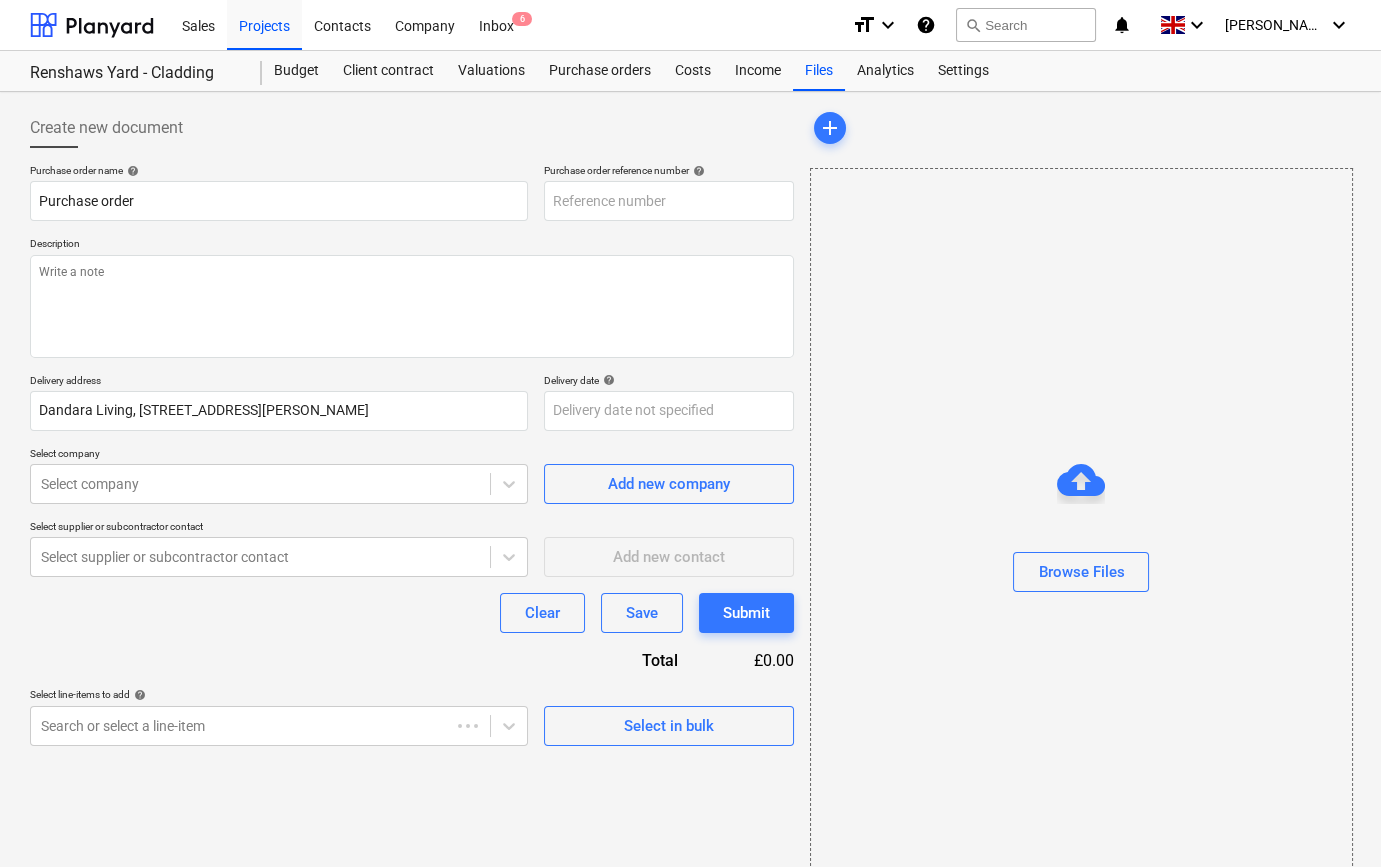 type on "TML0002-PO-006" 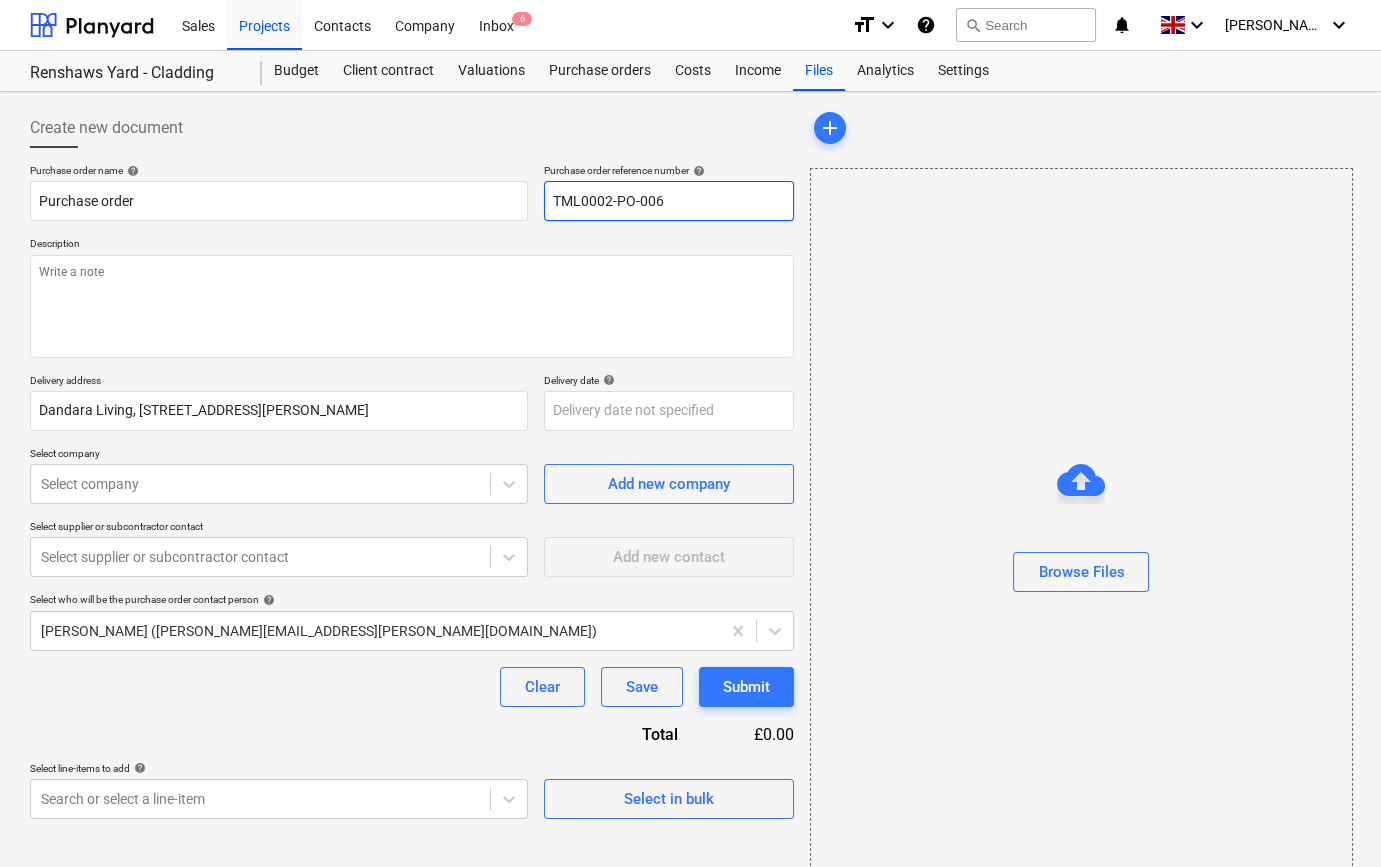 drag, startPoint x: 663, startPoint y: 200, endPoint x: 549, endPoint y: 207, distance: 114.21471 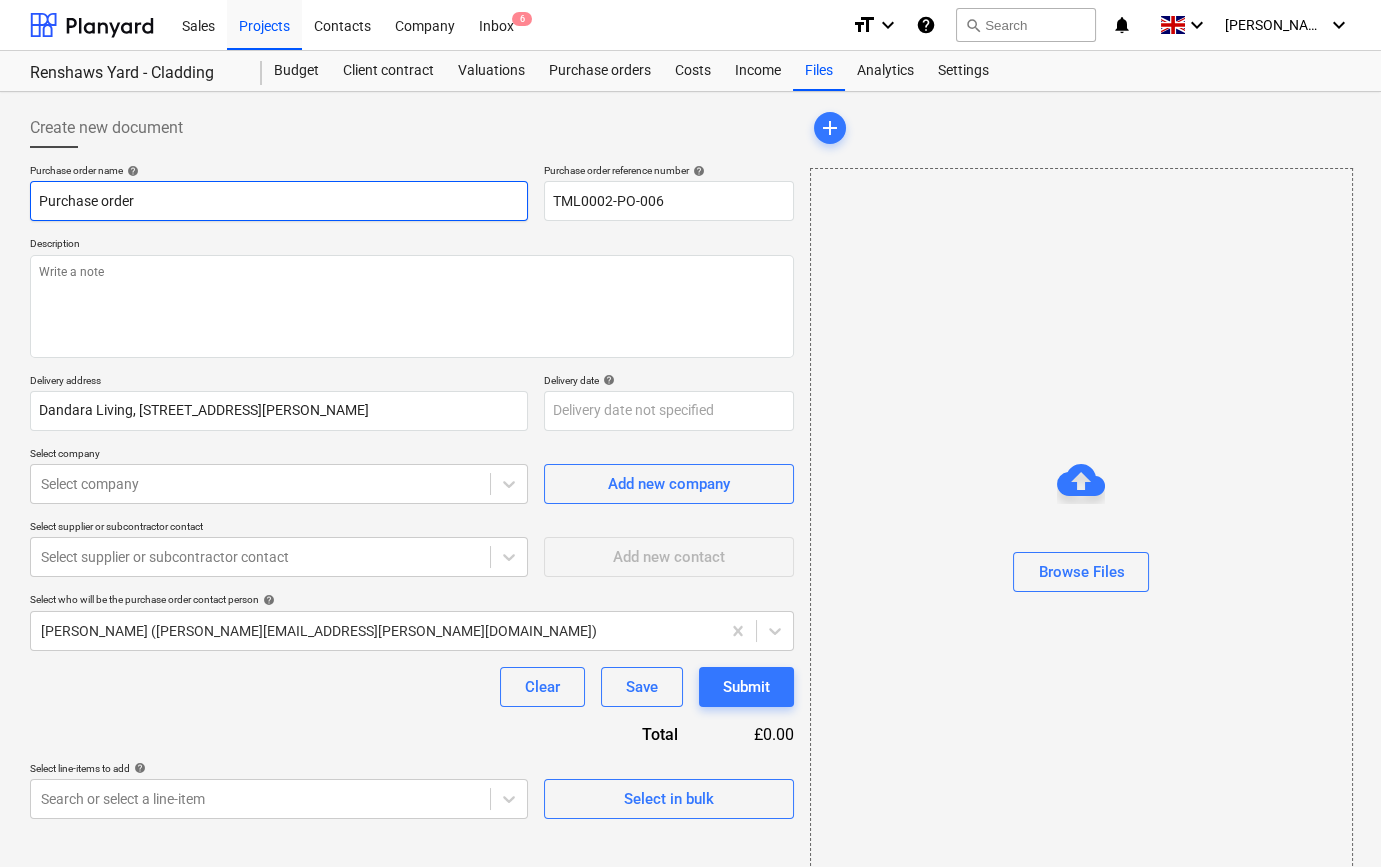 paste on "TML0002-PO-006" 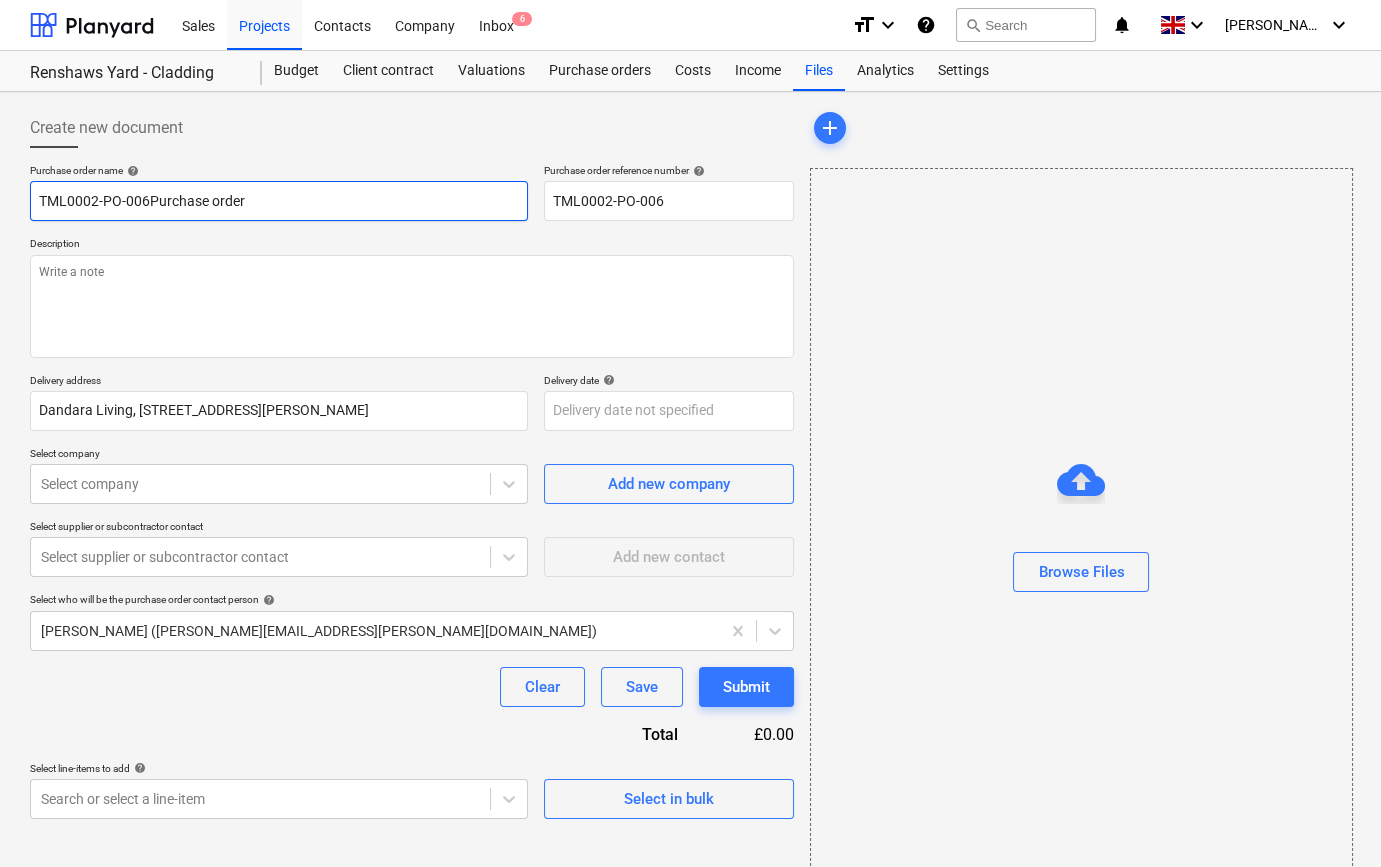 type on "x" 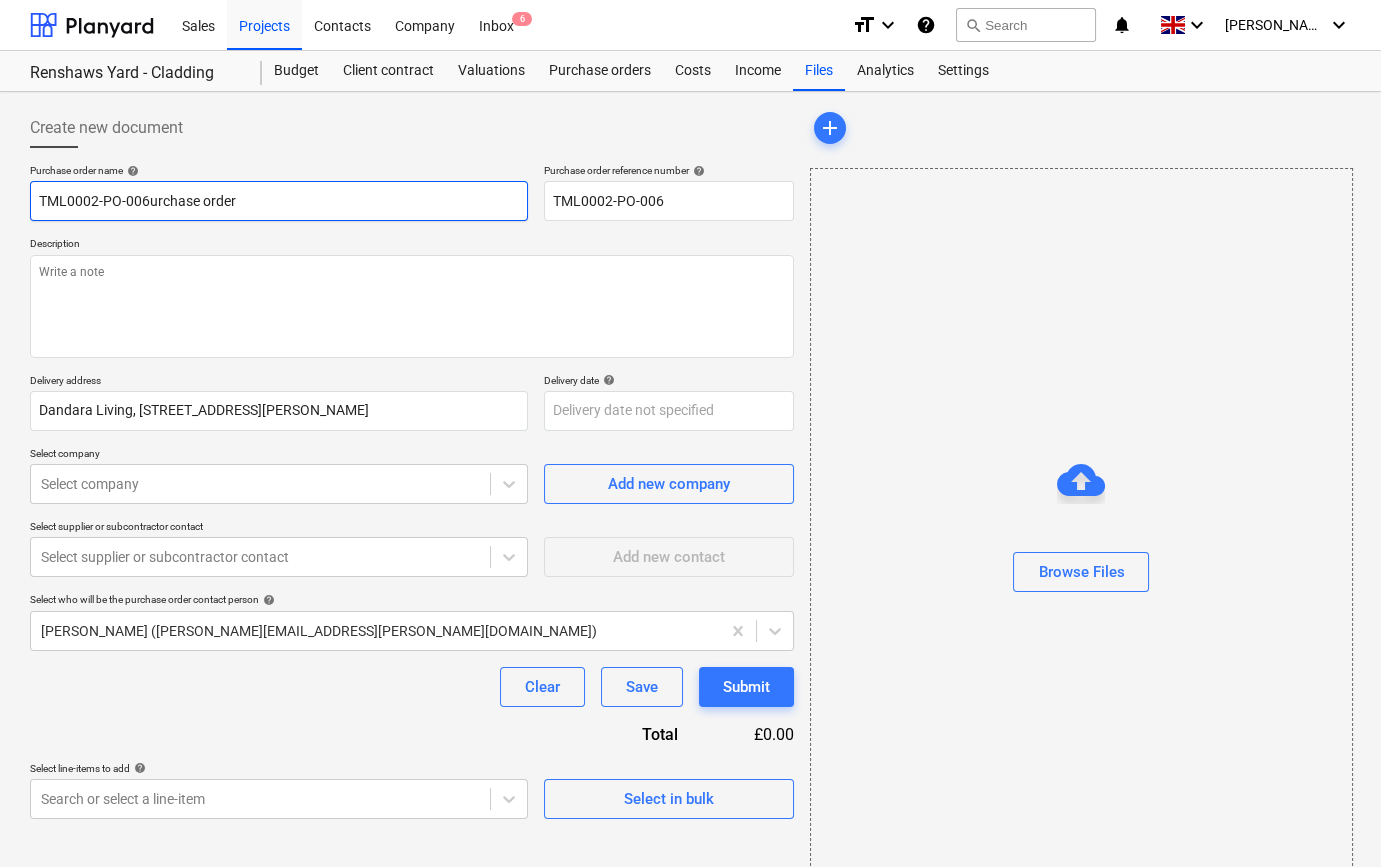 type on "x" 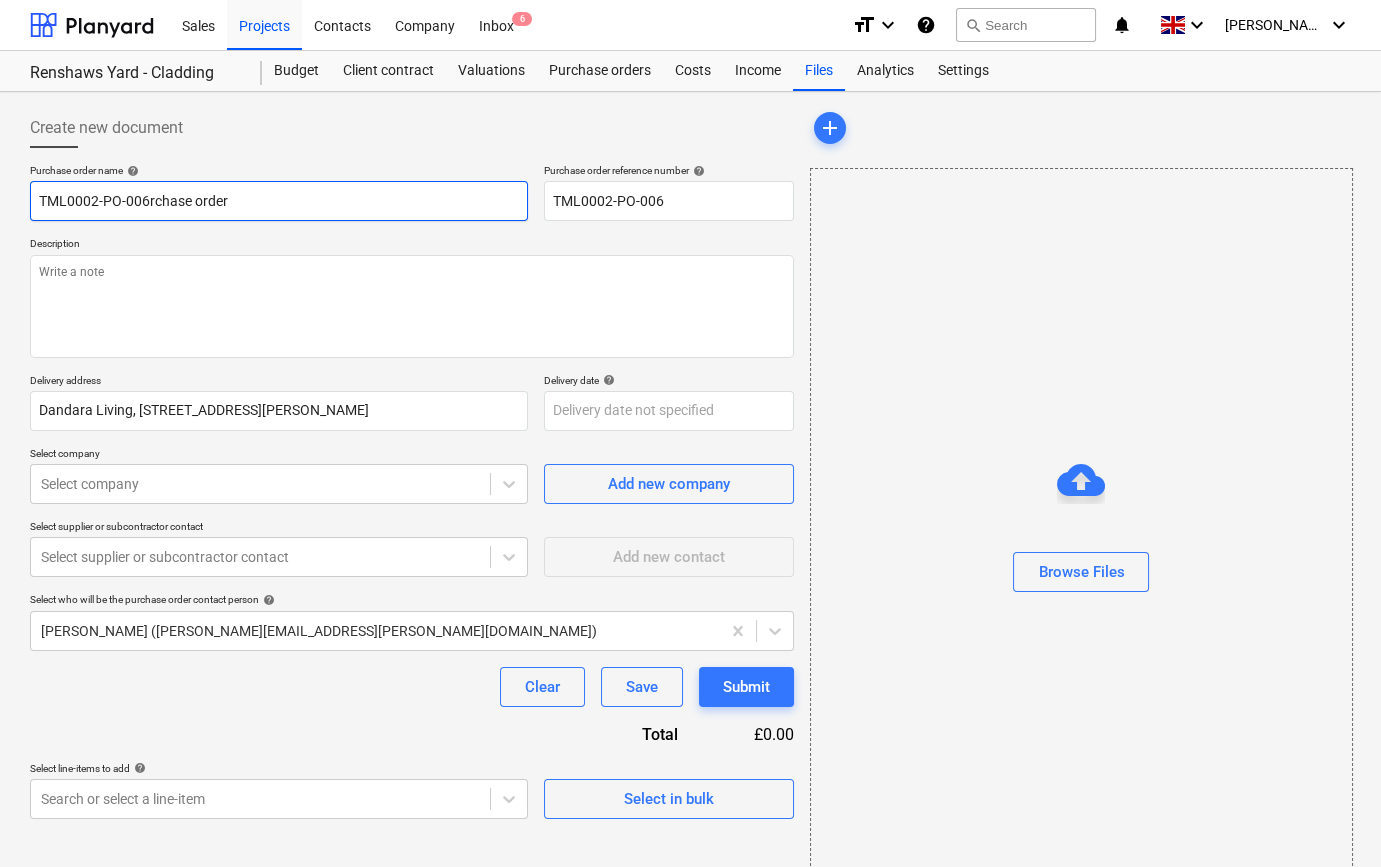 type on "x" 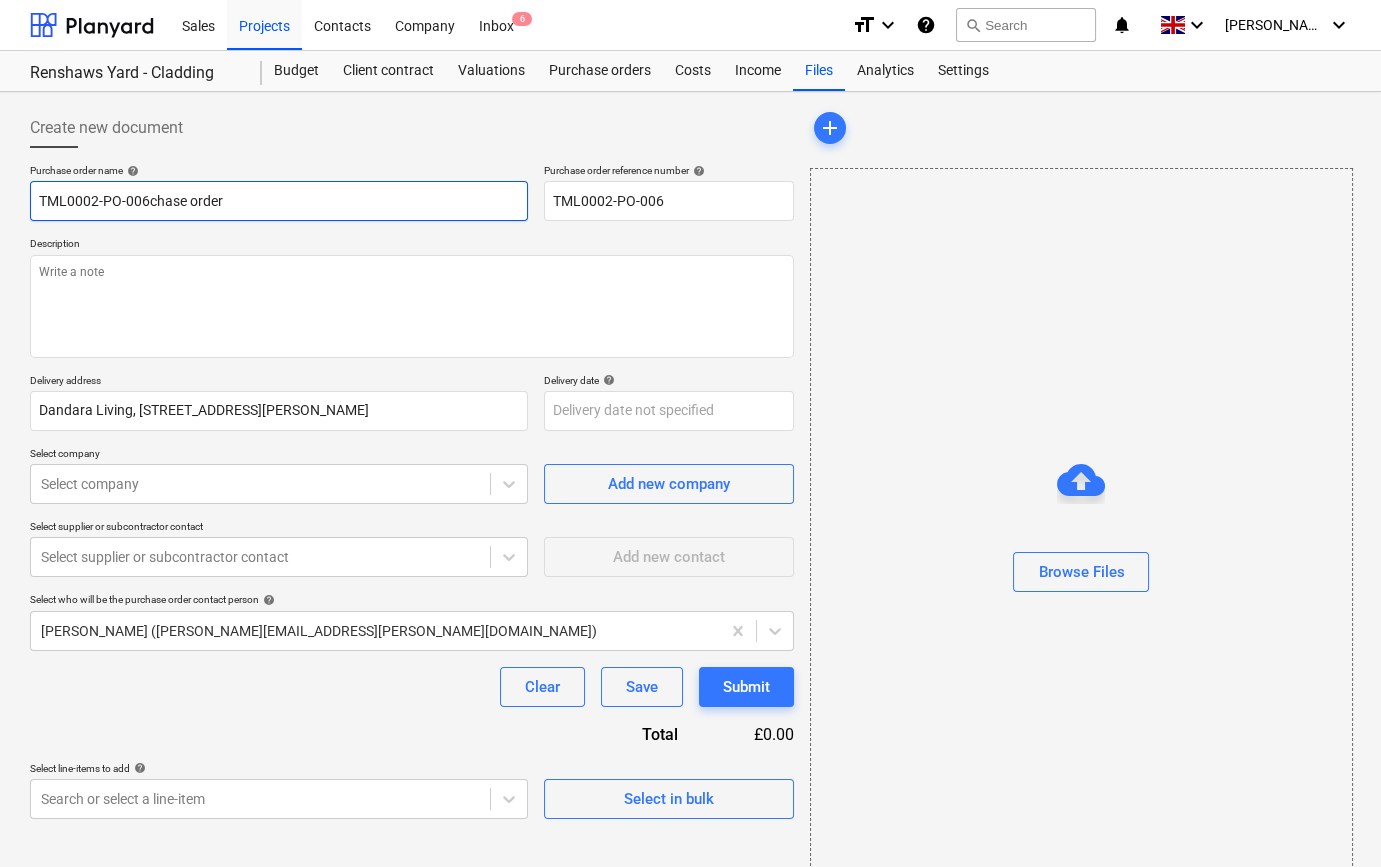 type on "x" 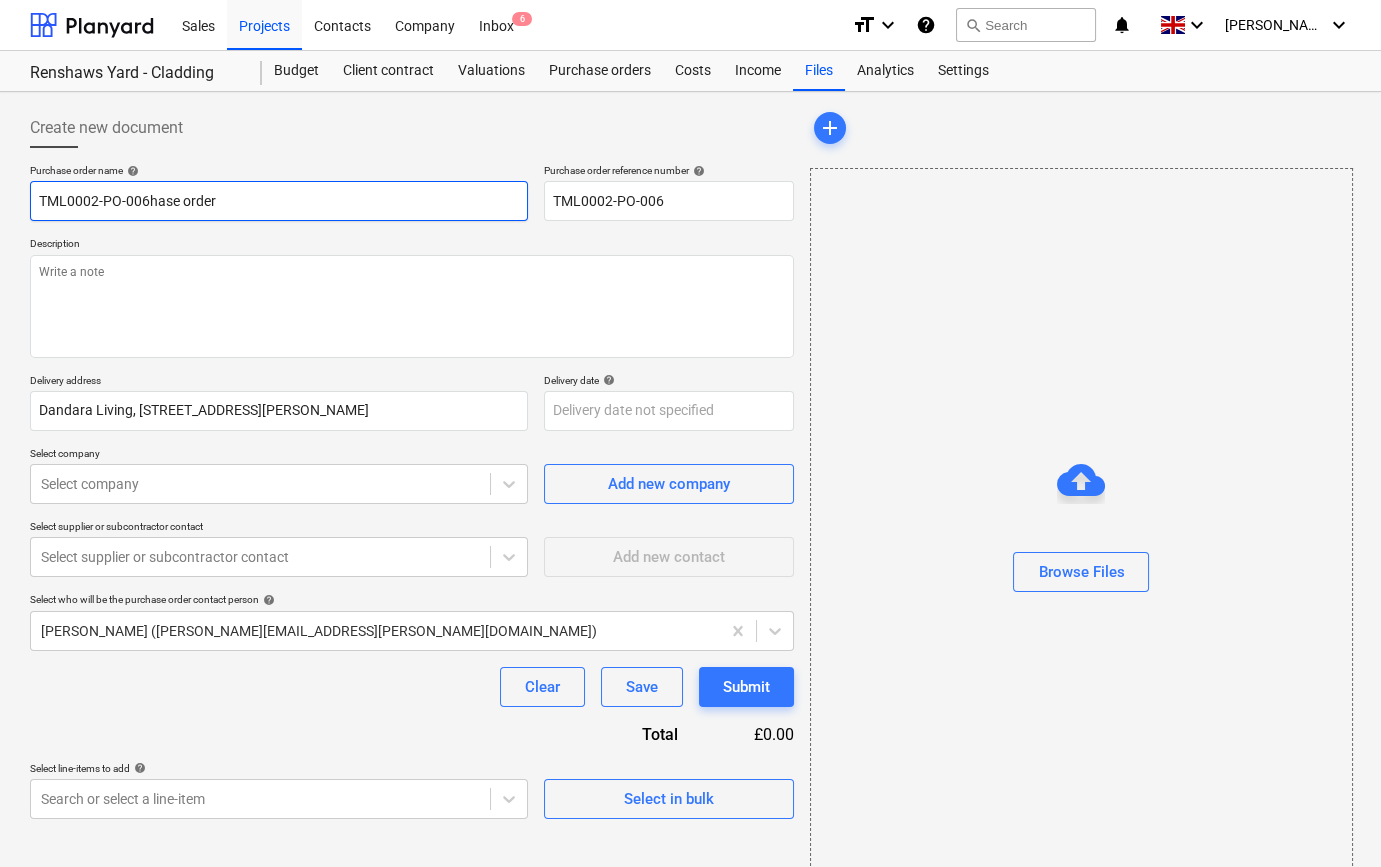 type on "x" 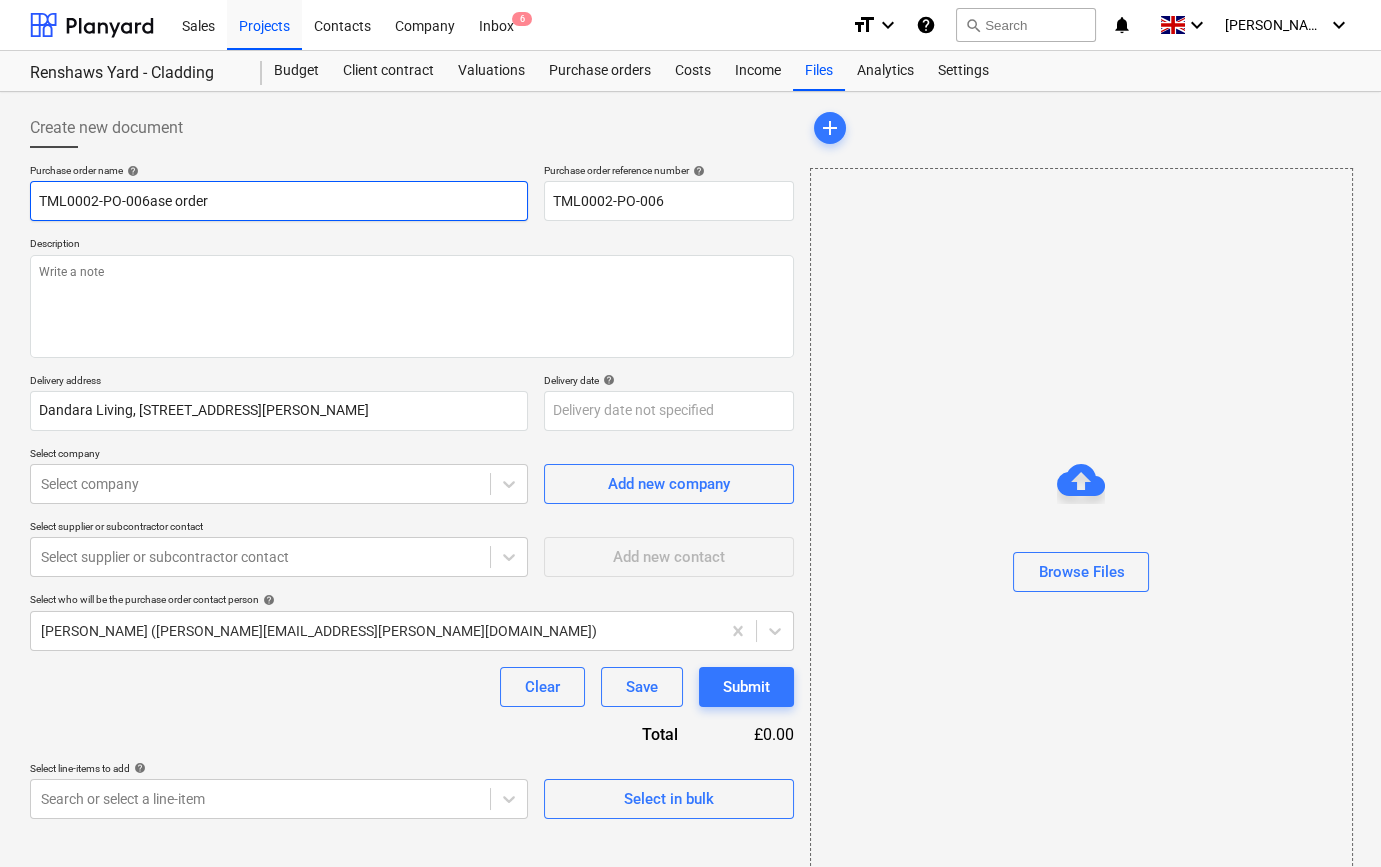 type on "x" 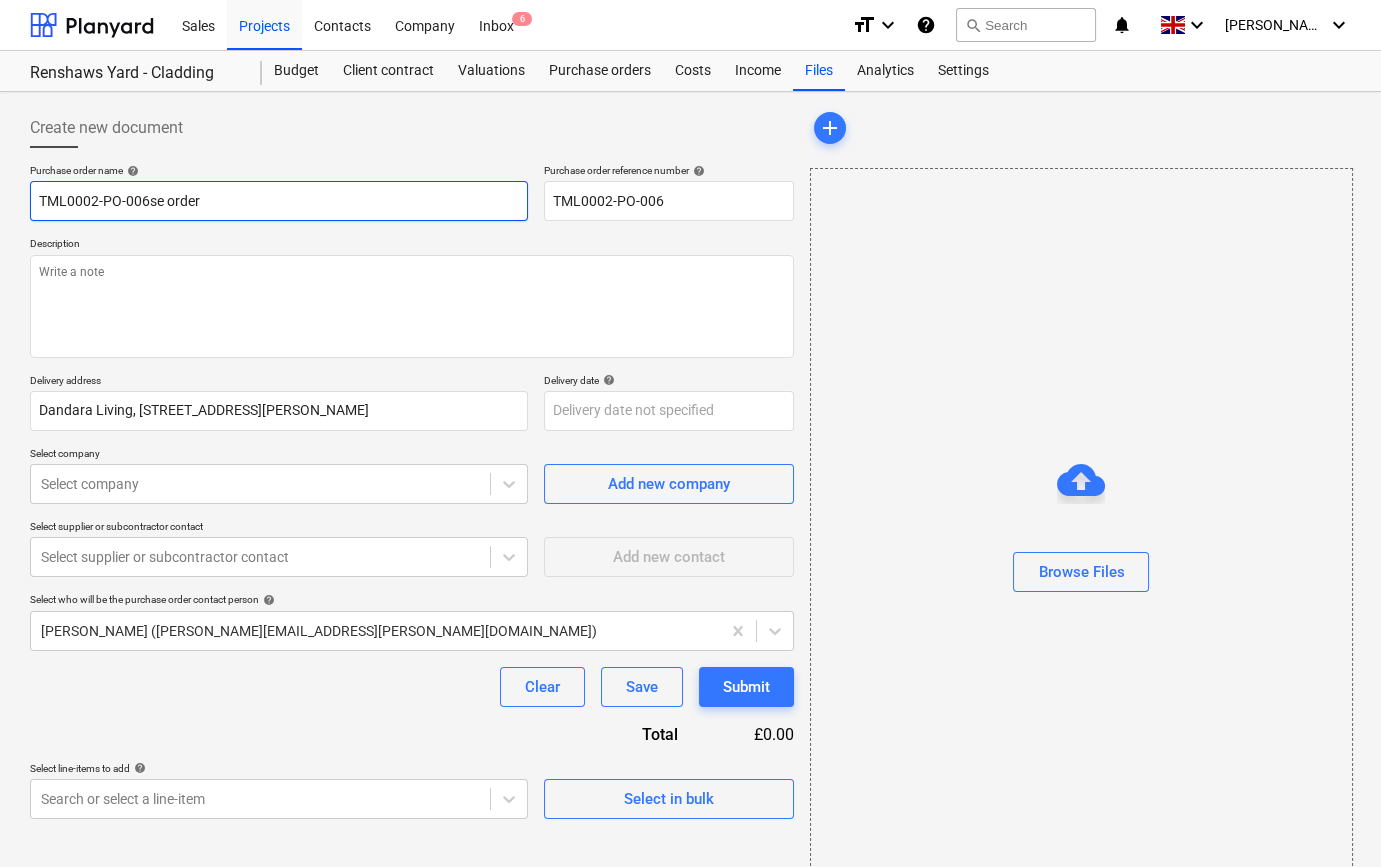 type on "x" 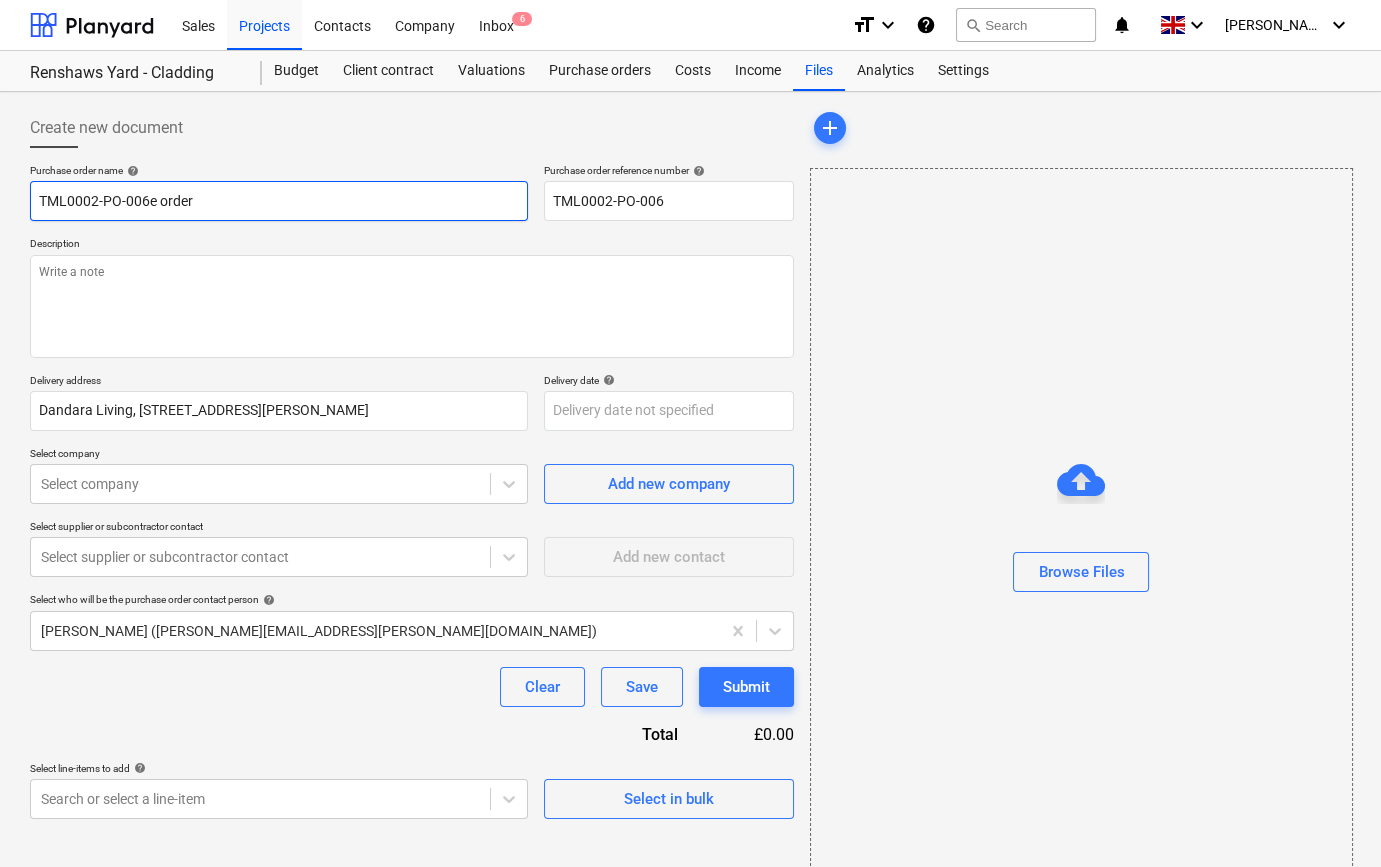 type on "x" 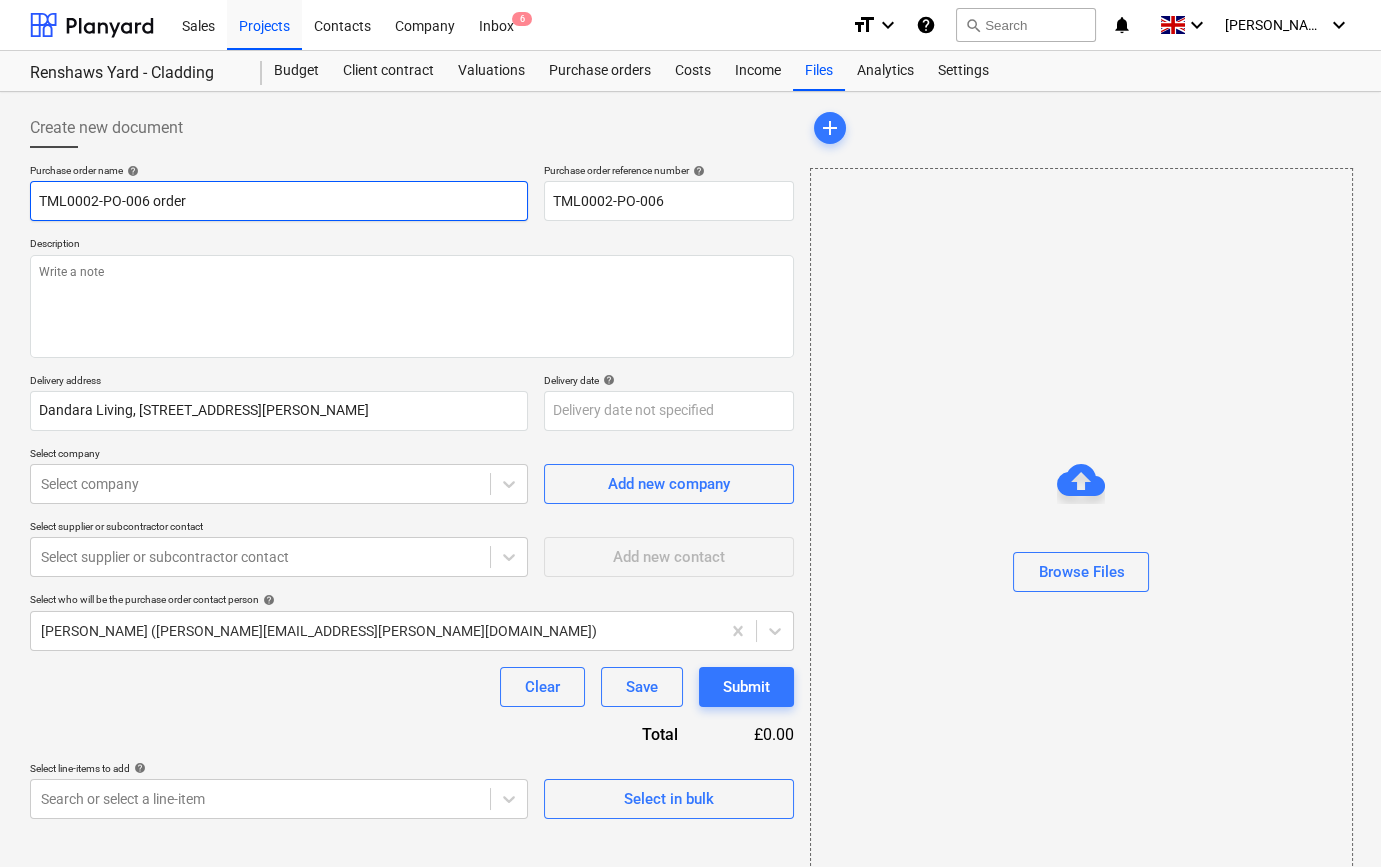 type on "x" 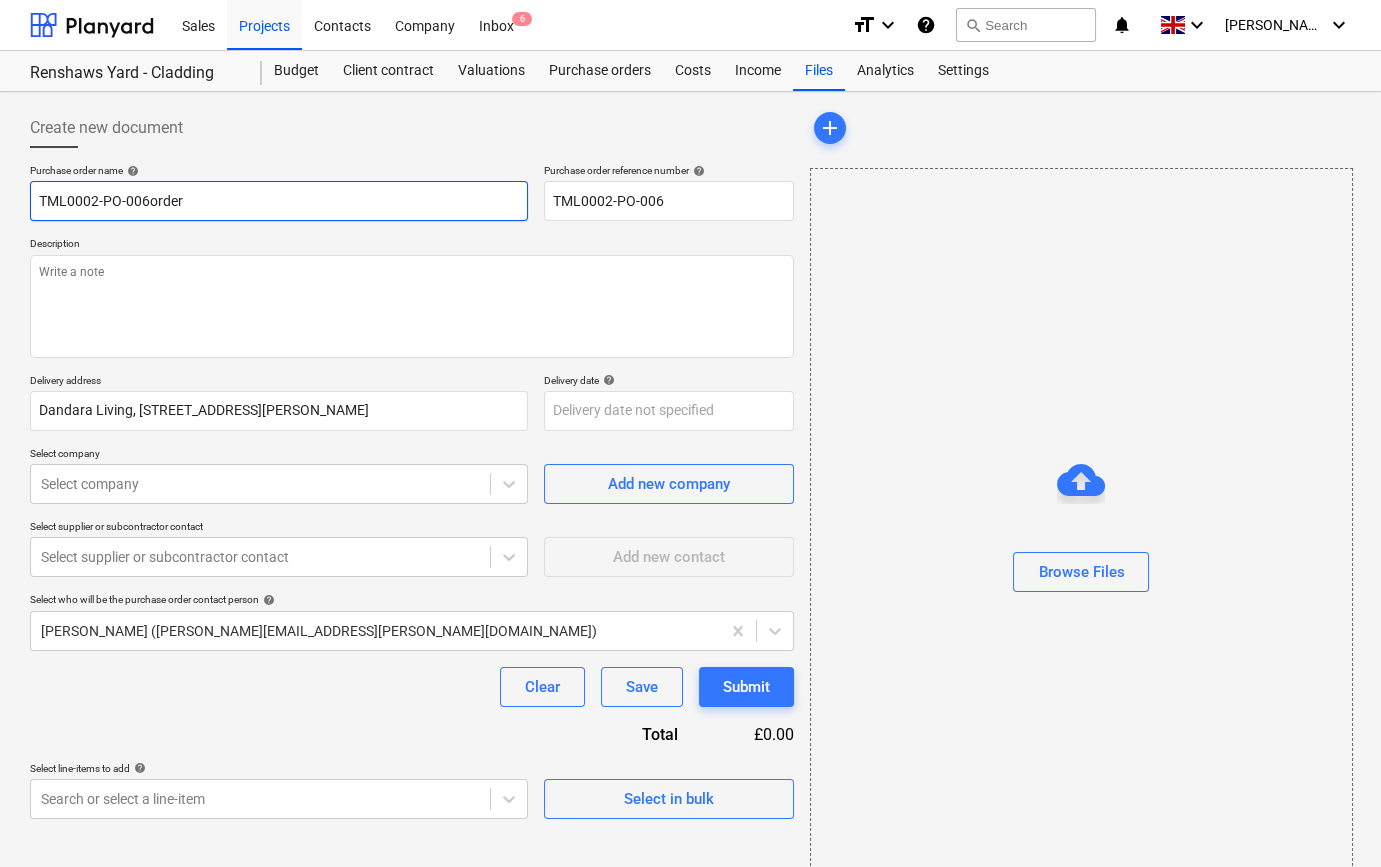 type on "x" 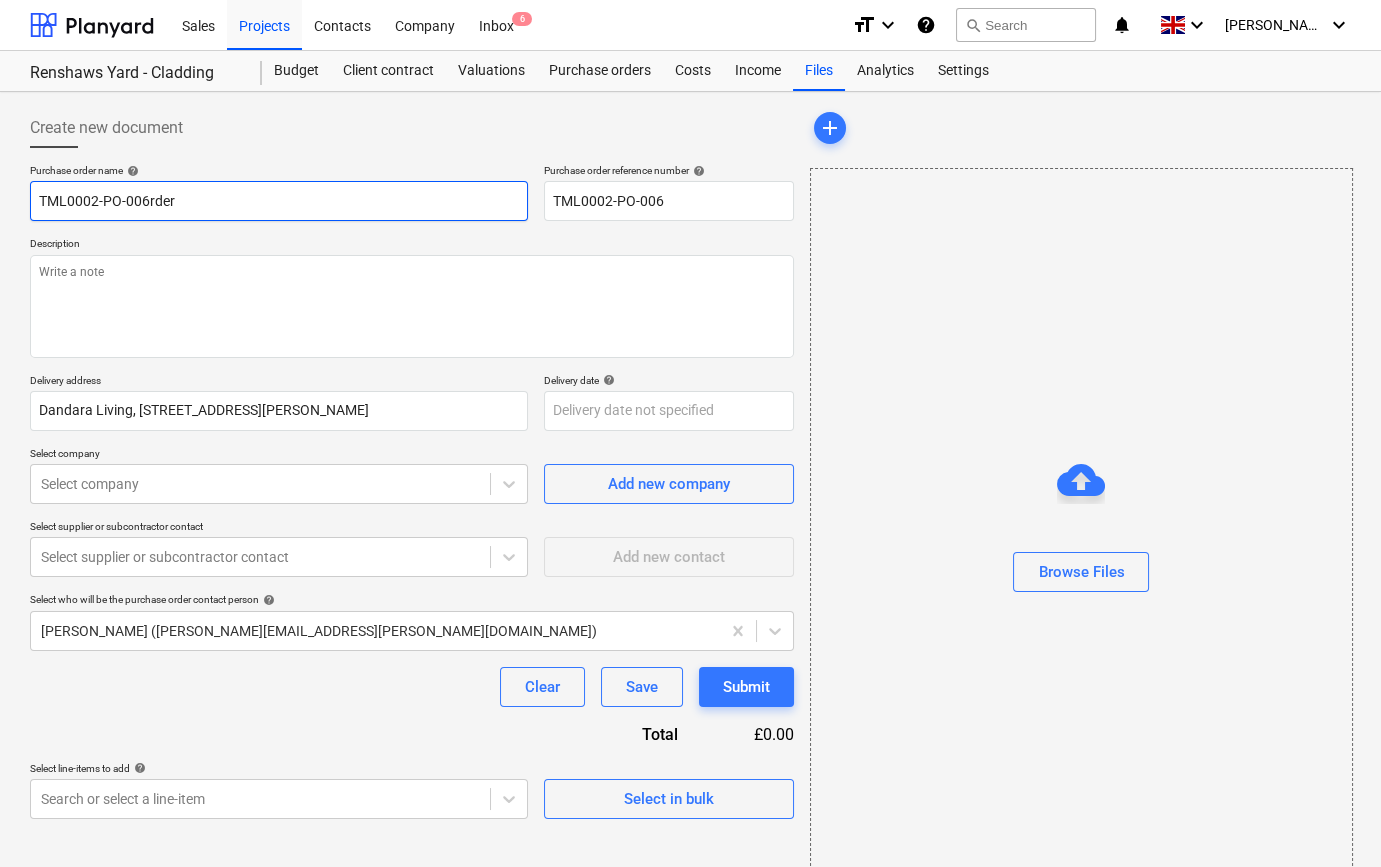 type on "x" 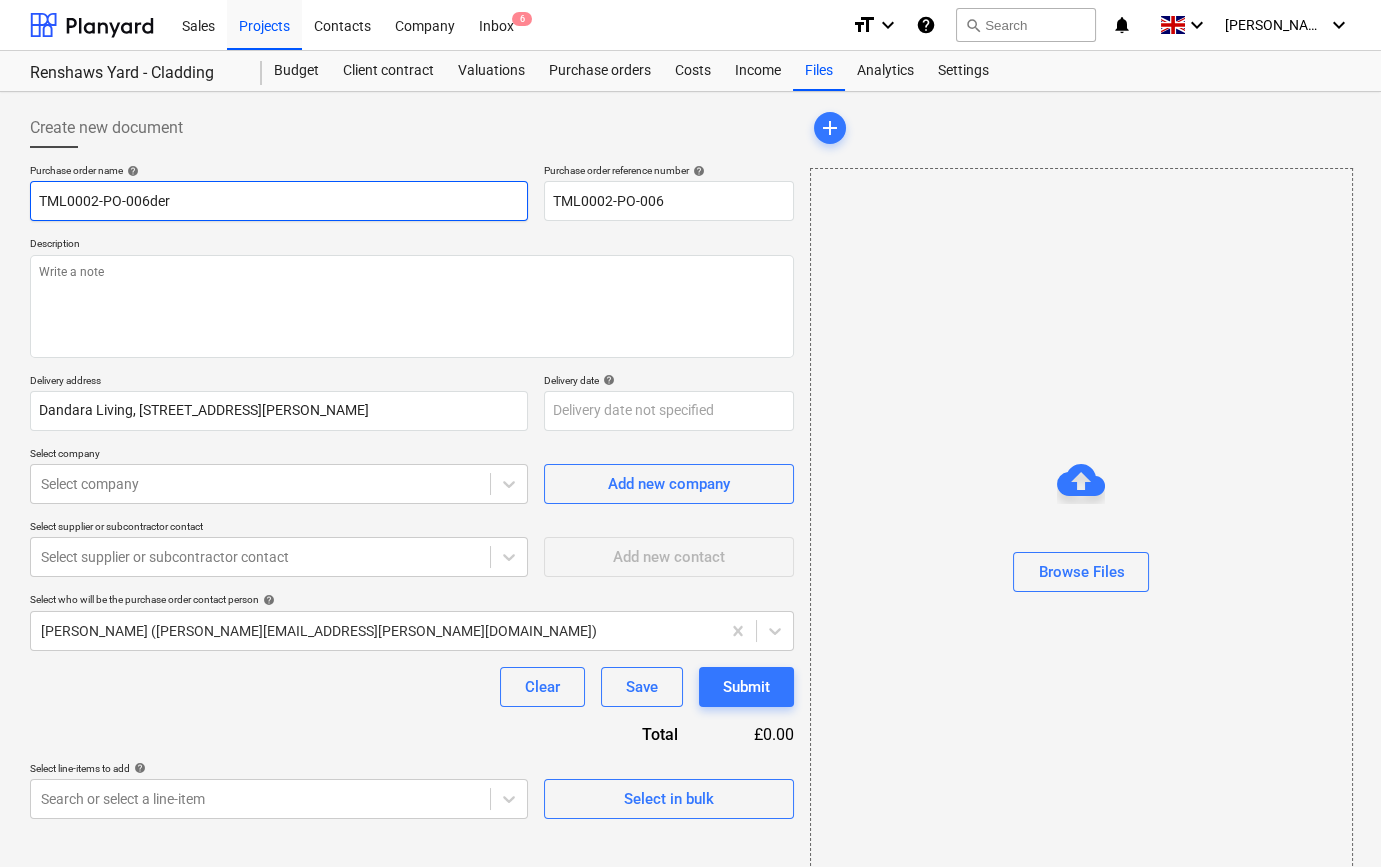 type on "x" 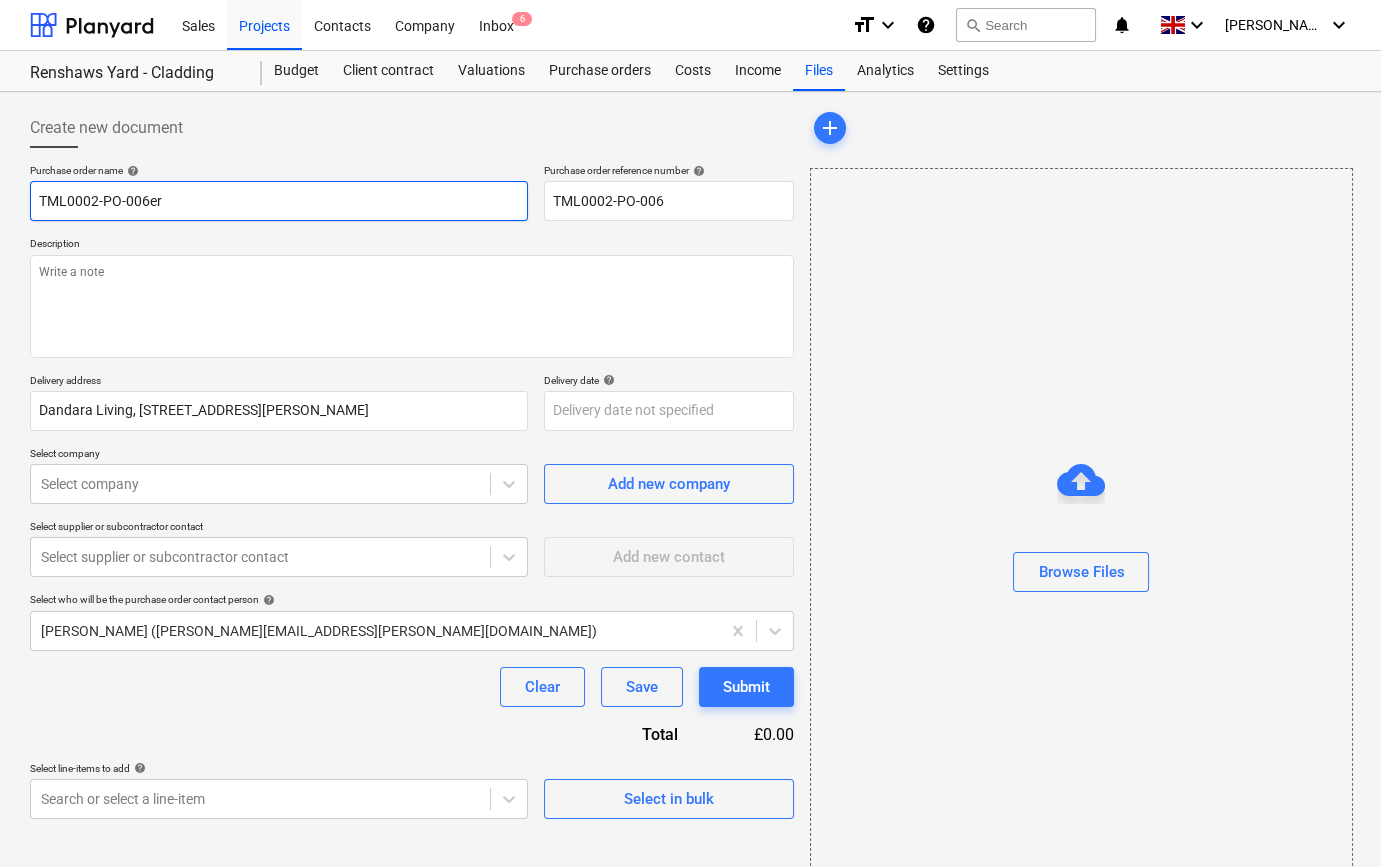 type on "x" 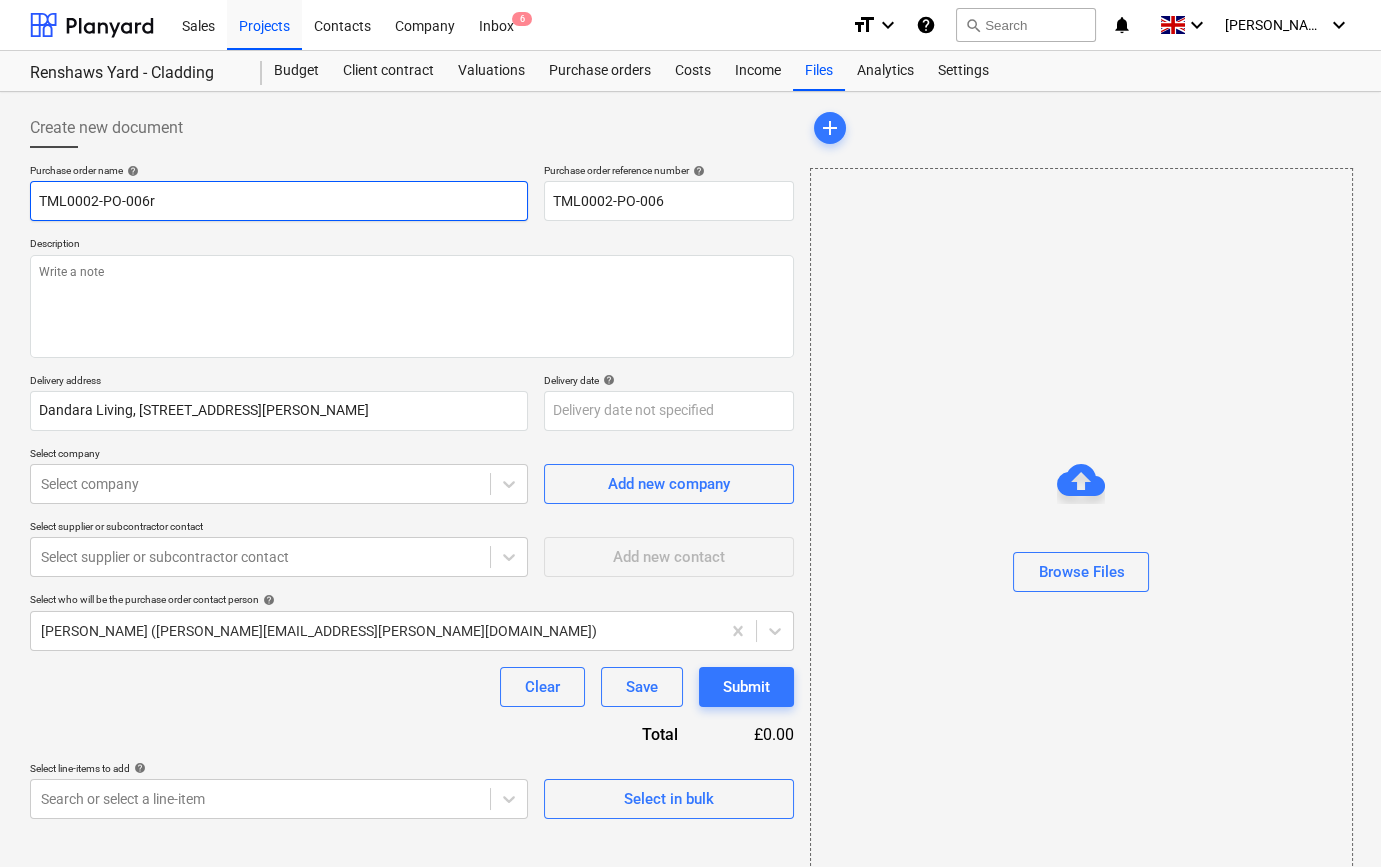 type on "TML0002-PO-006" 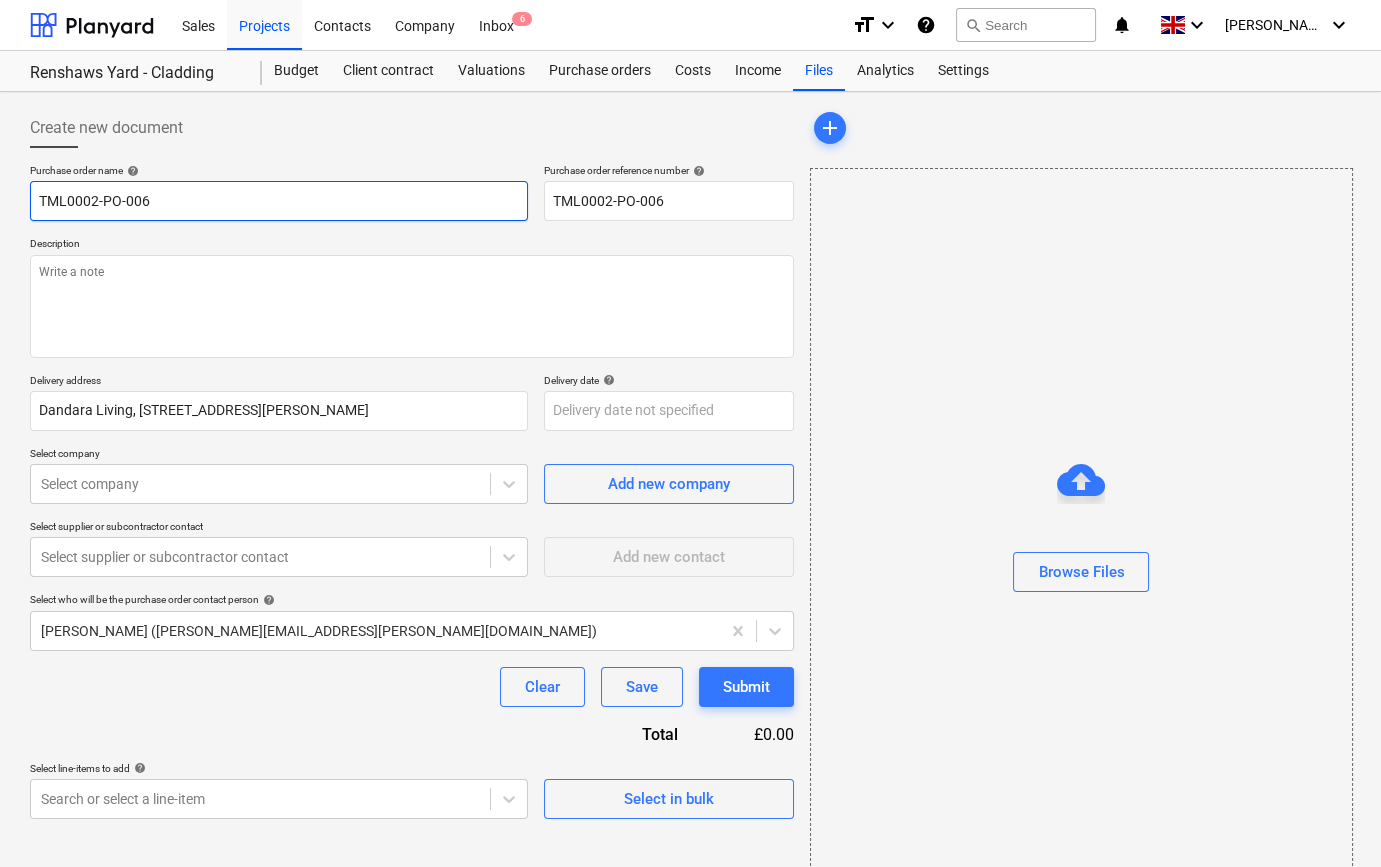 type on "x" 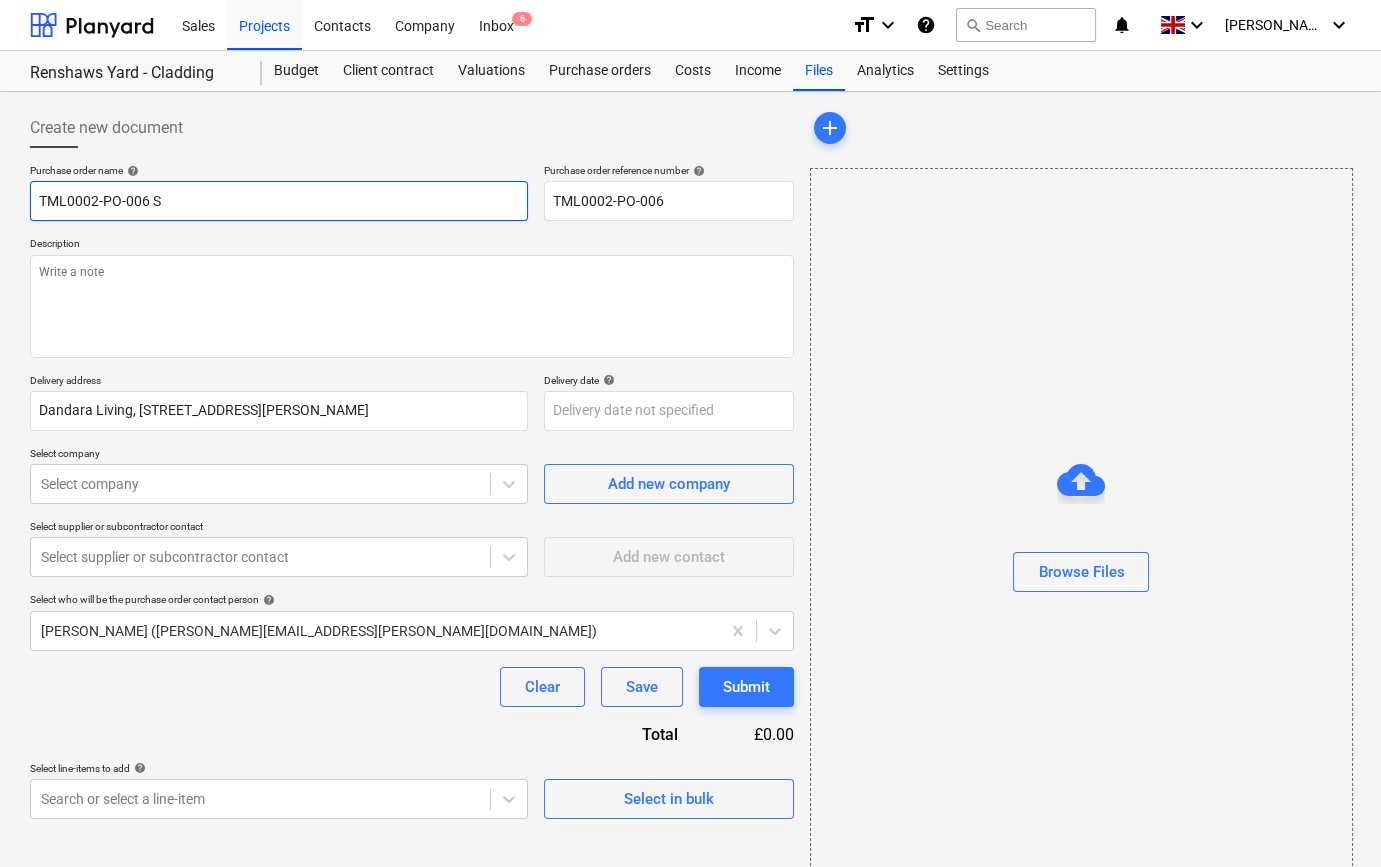 type on "x" 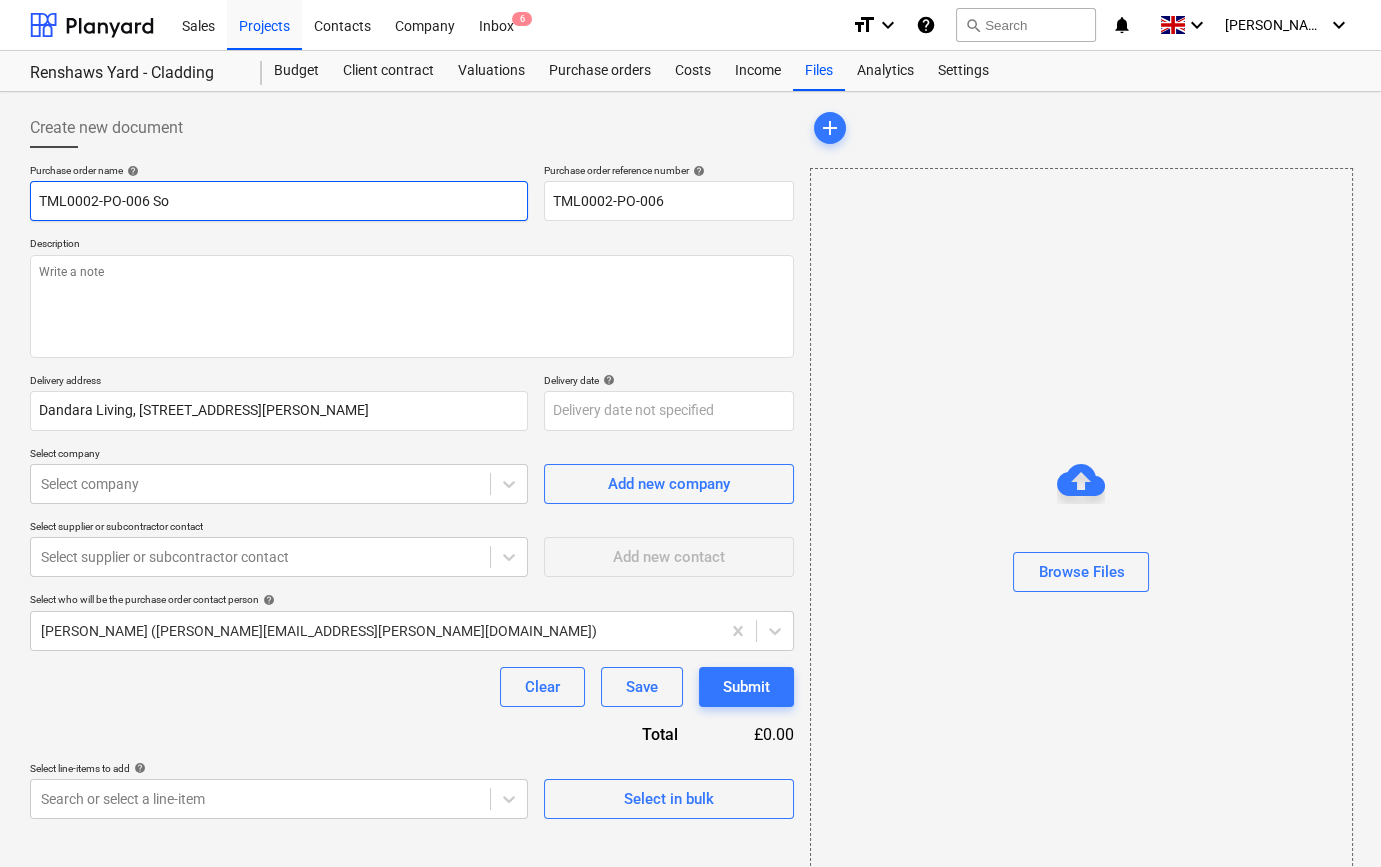type on "x" 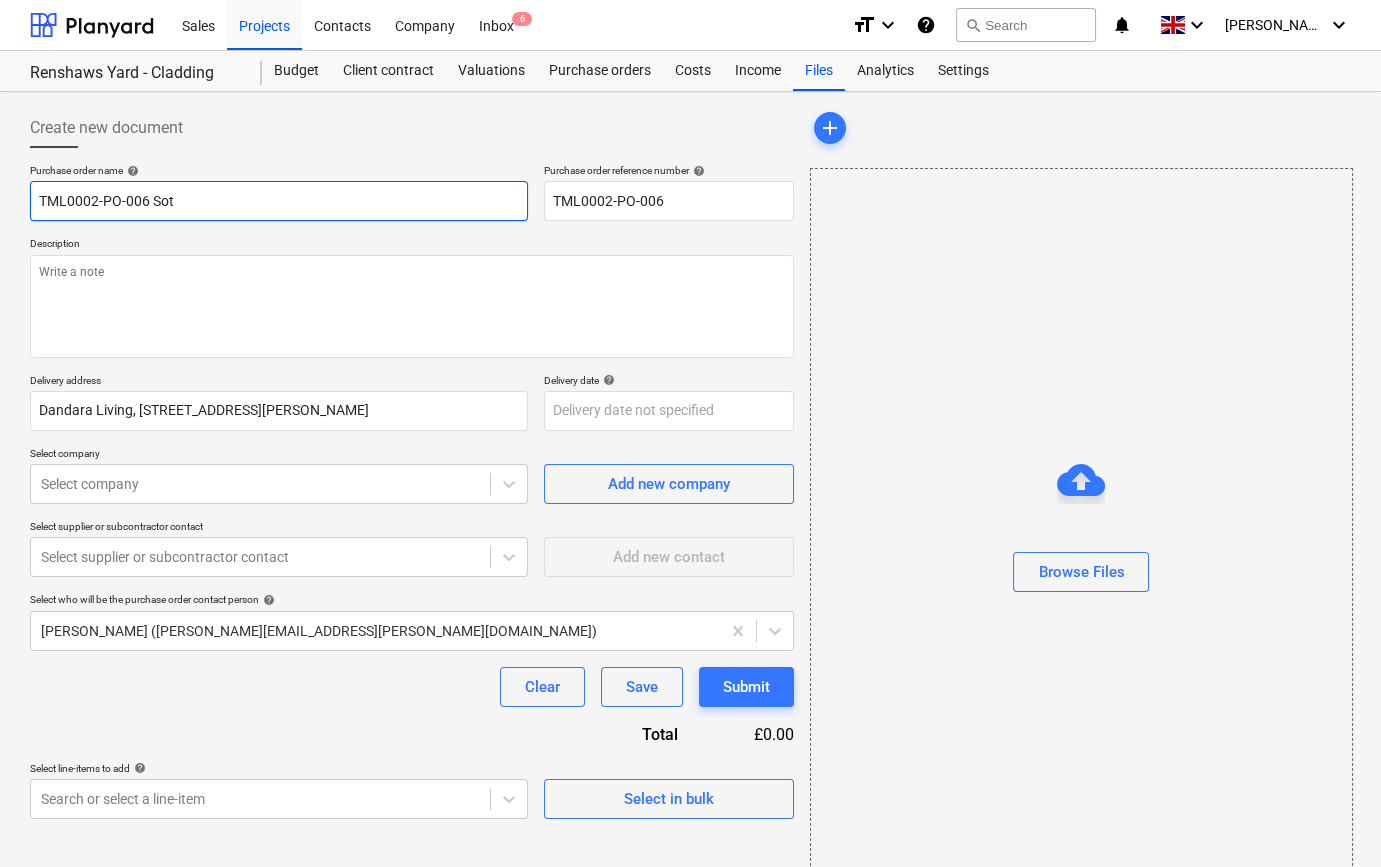 type on "x" 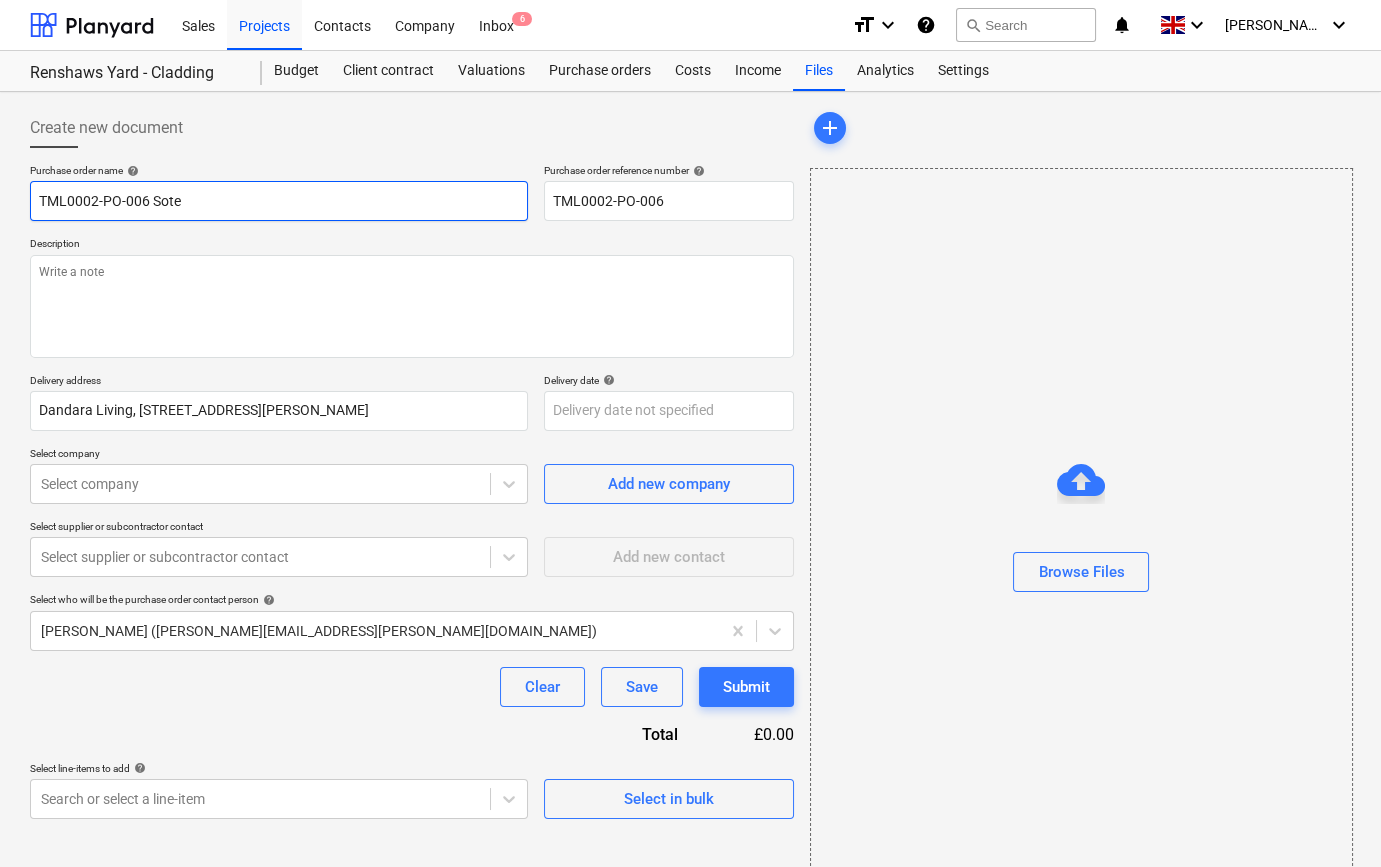 type on "x" 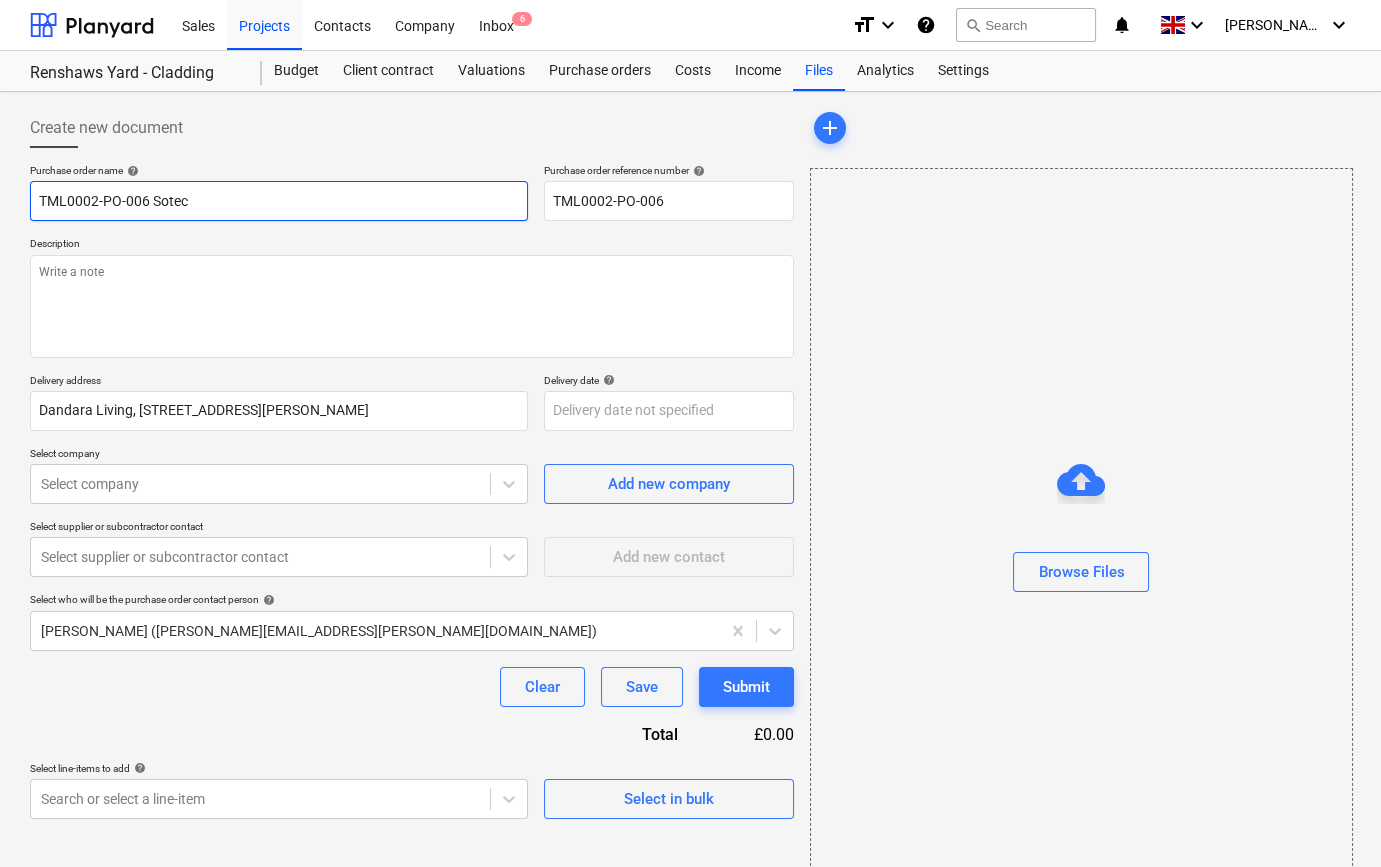 type on "x" 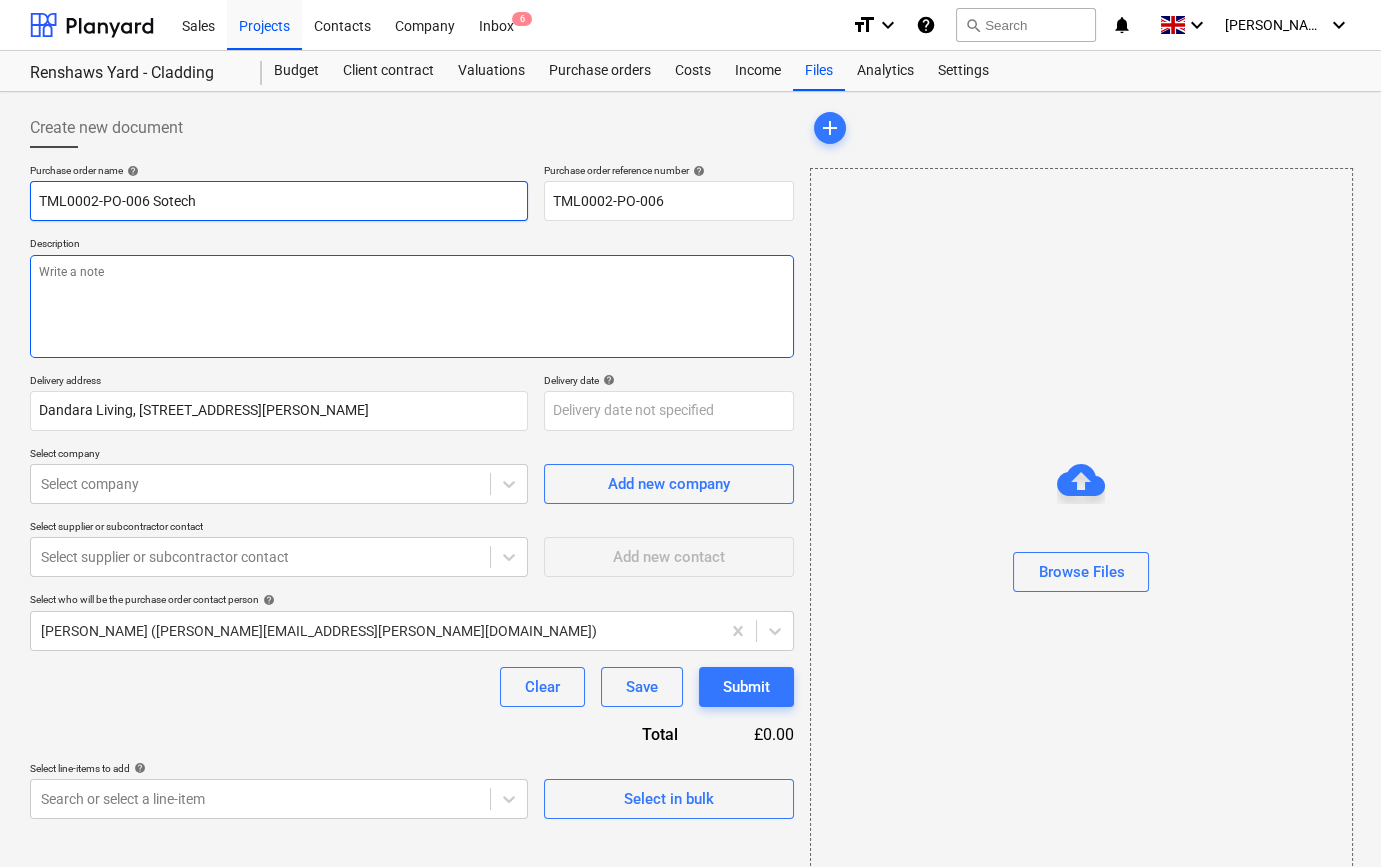 type on "TML0002-PO-006 Sotech" 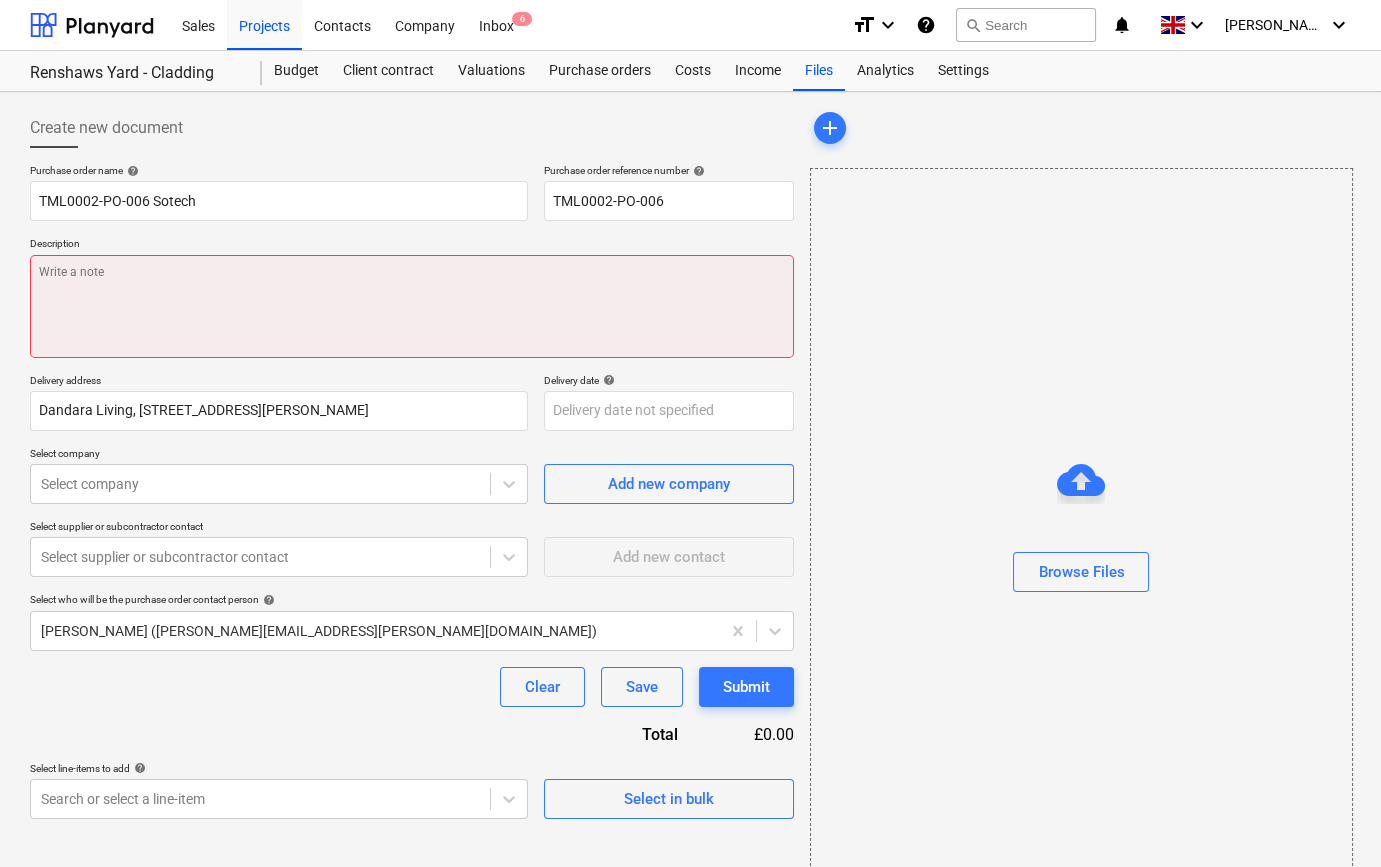 paste on "Site contact [PERSON_NAME] [PHONE_NUMBER]" 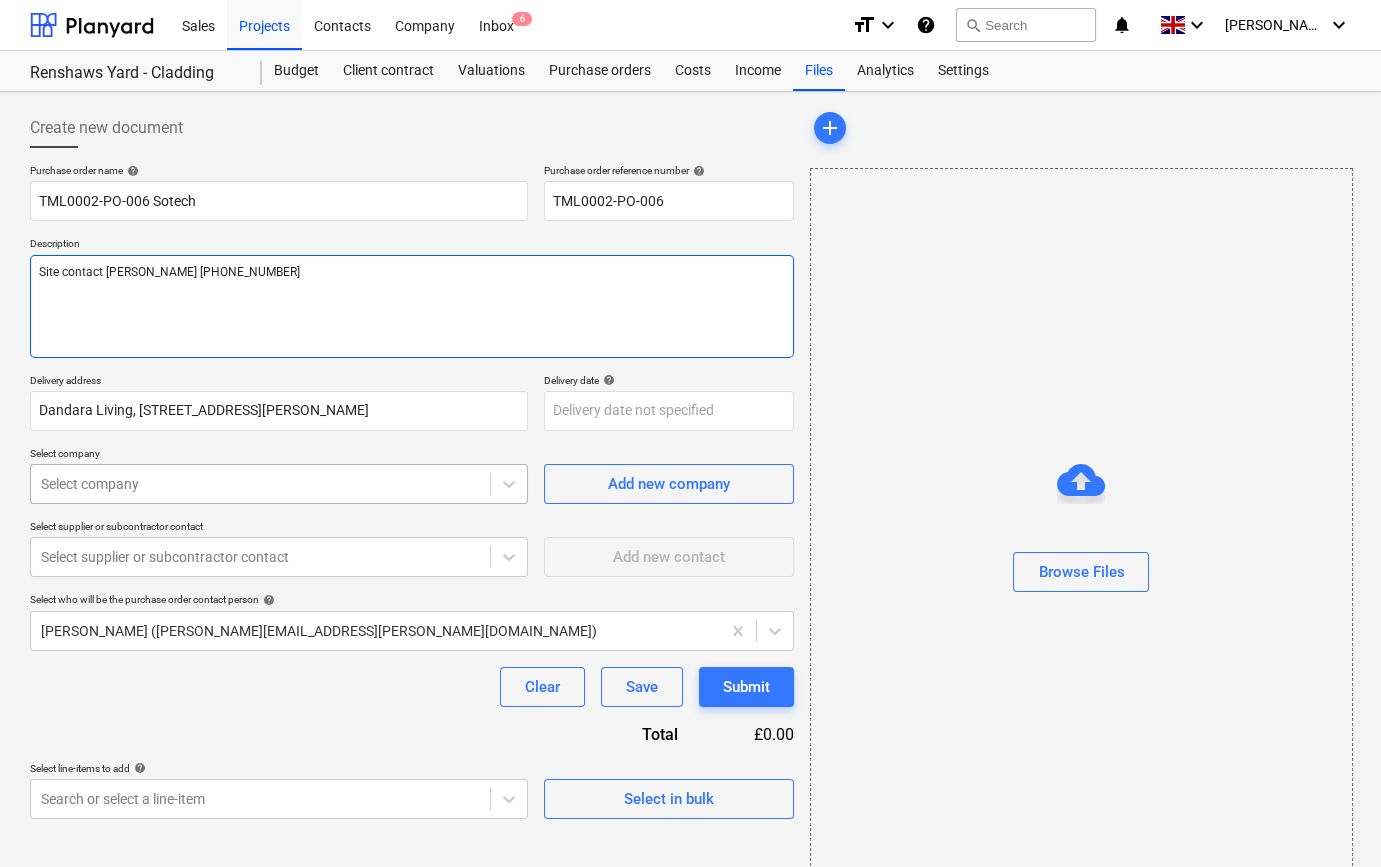 type on "Site contact [PERSON_NAME] [PHONE_NUMBER]" 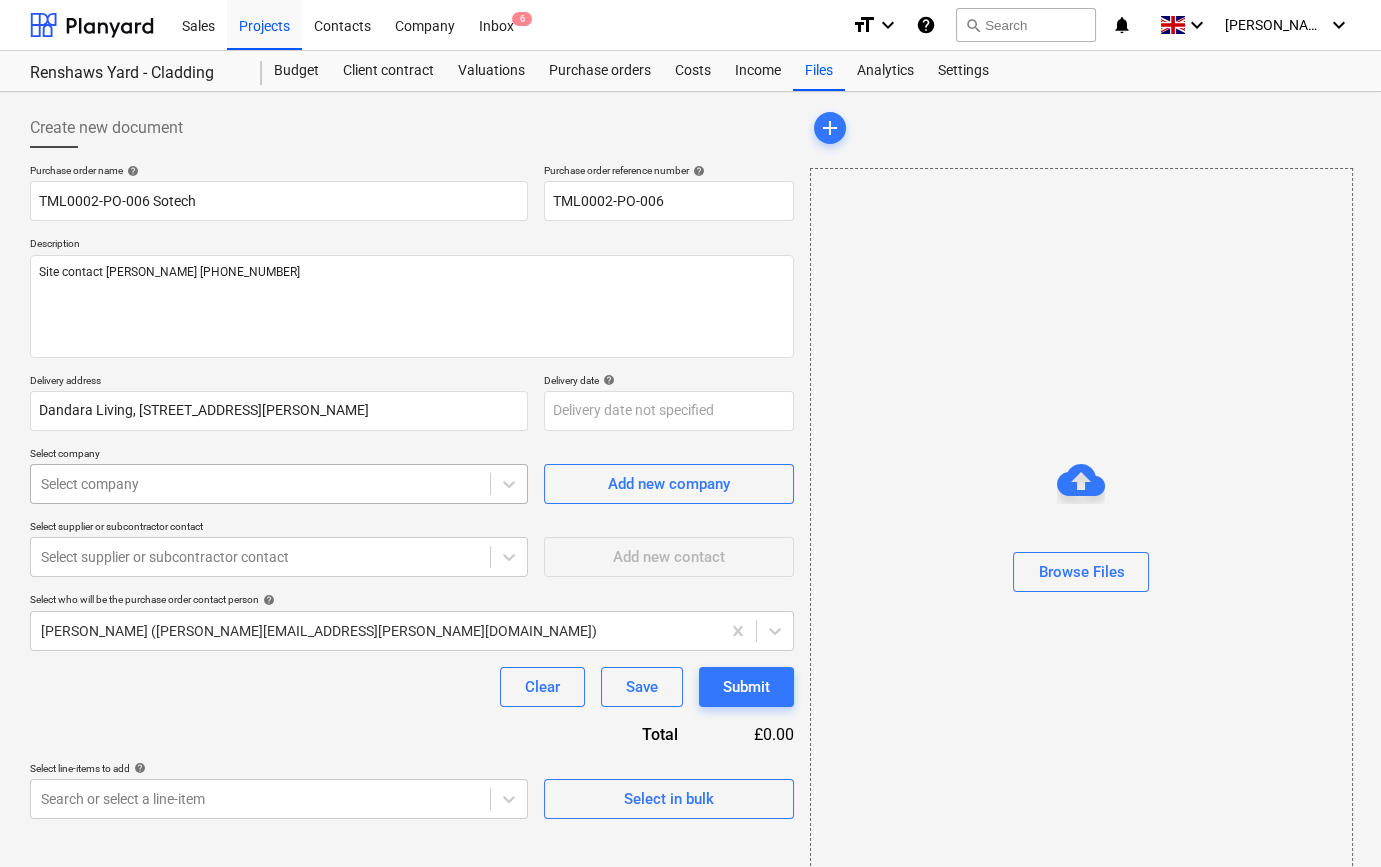 type on "x" 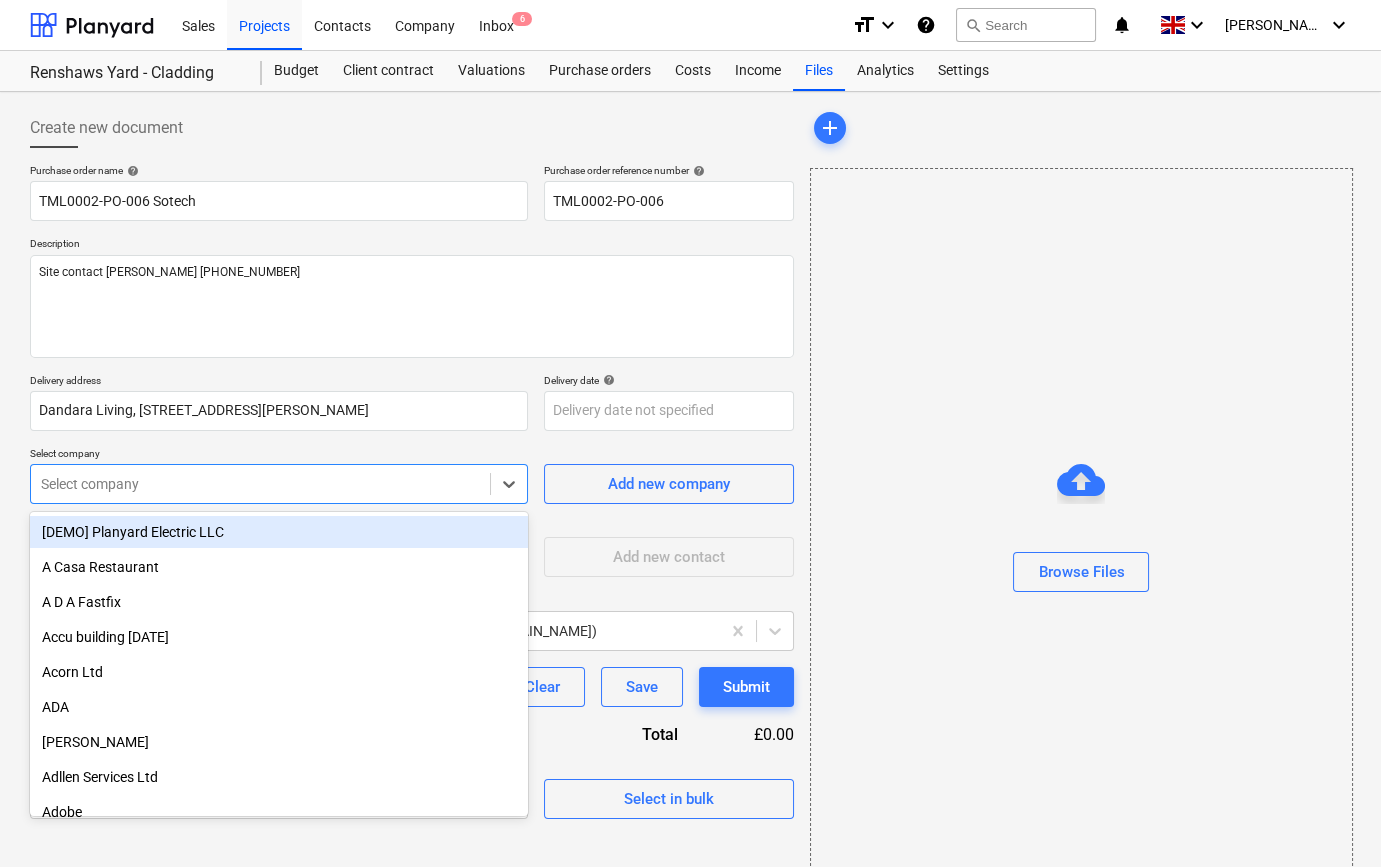 click at bounding box center [260, 484] 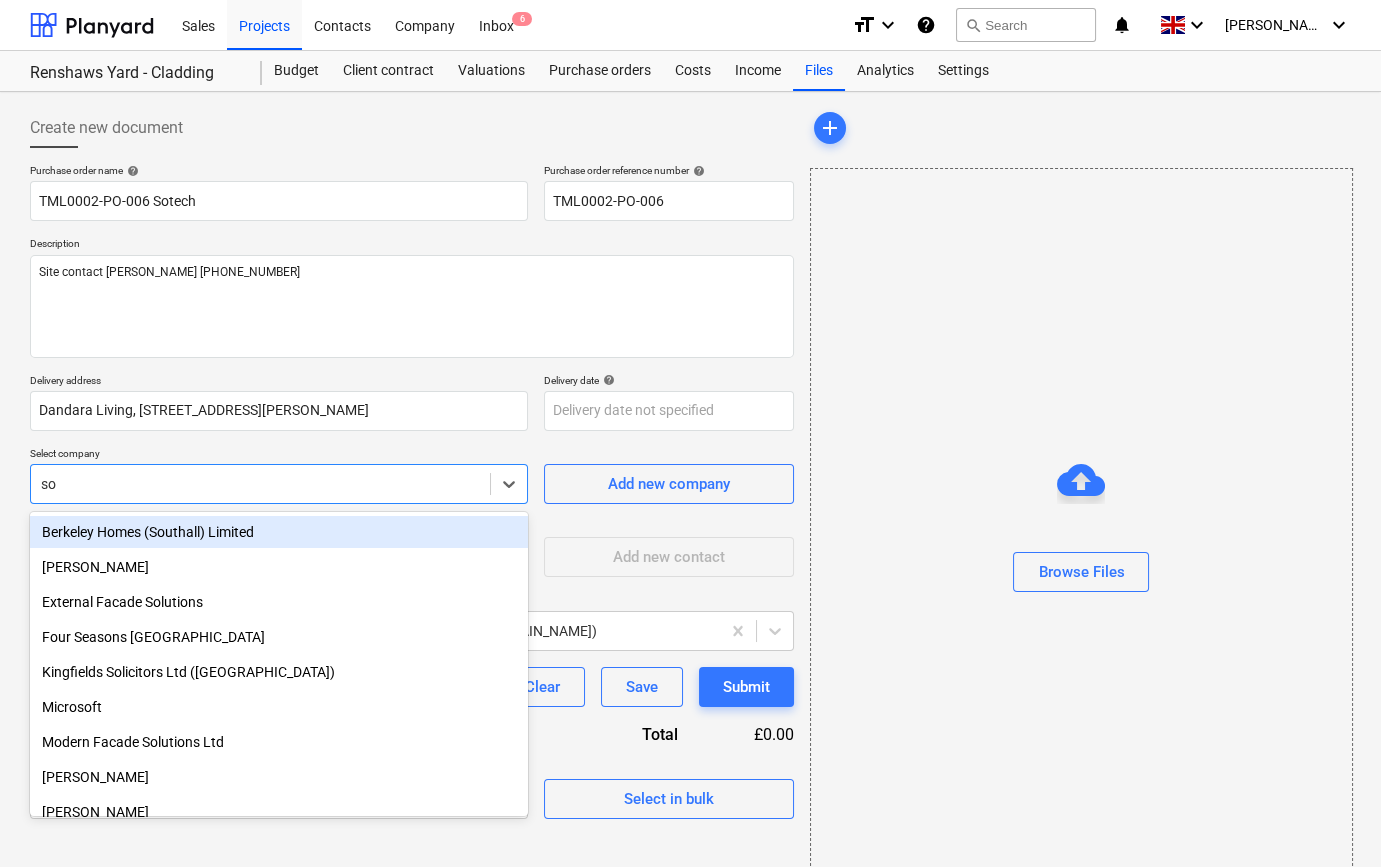 type on "sot" 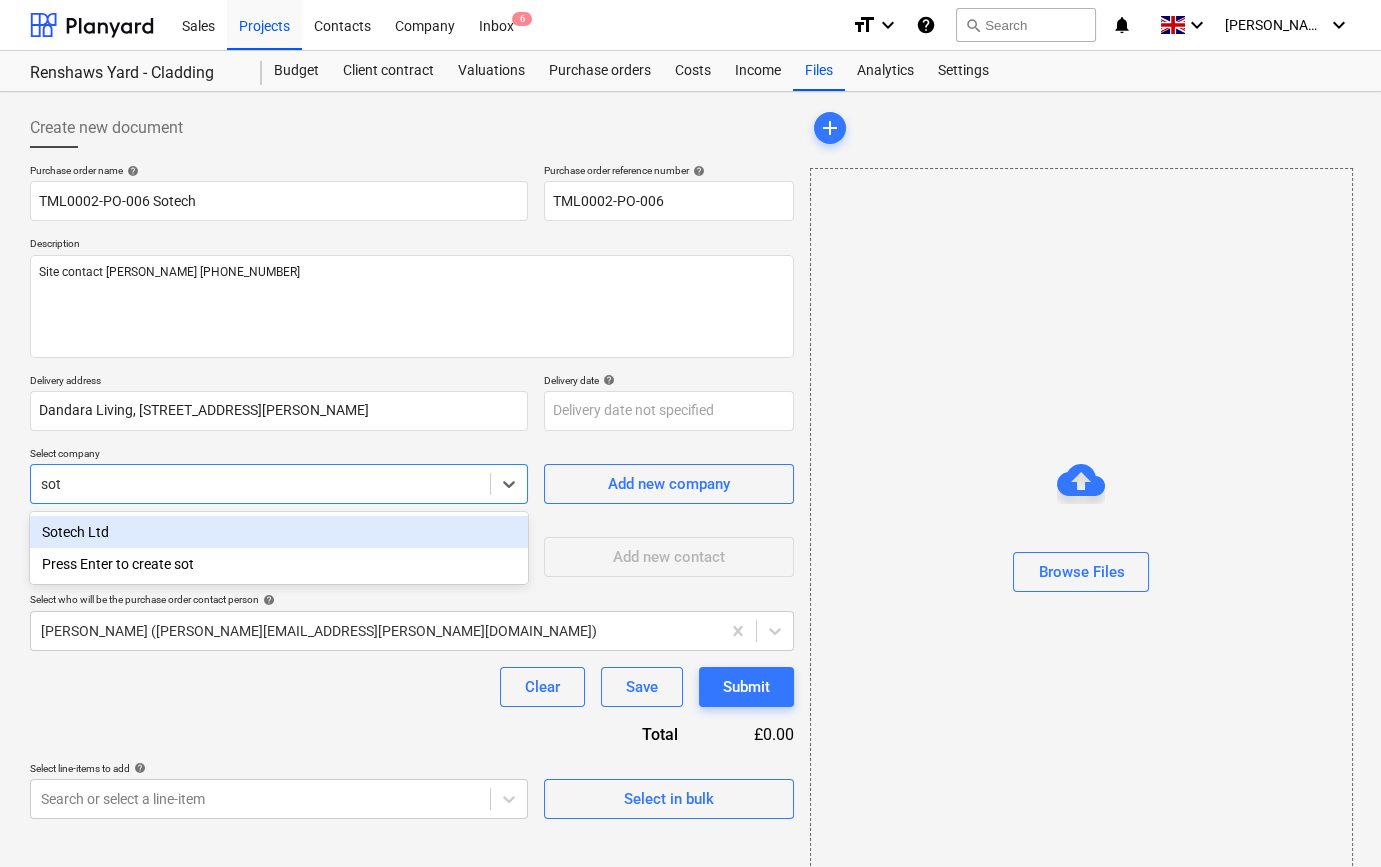 click on "Sotech Ltd" at bounding box center [279, 532] 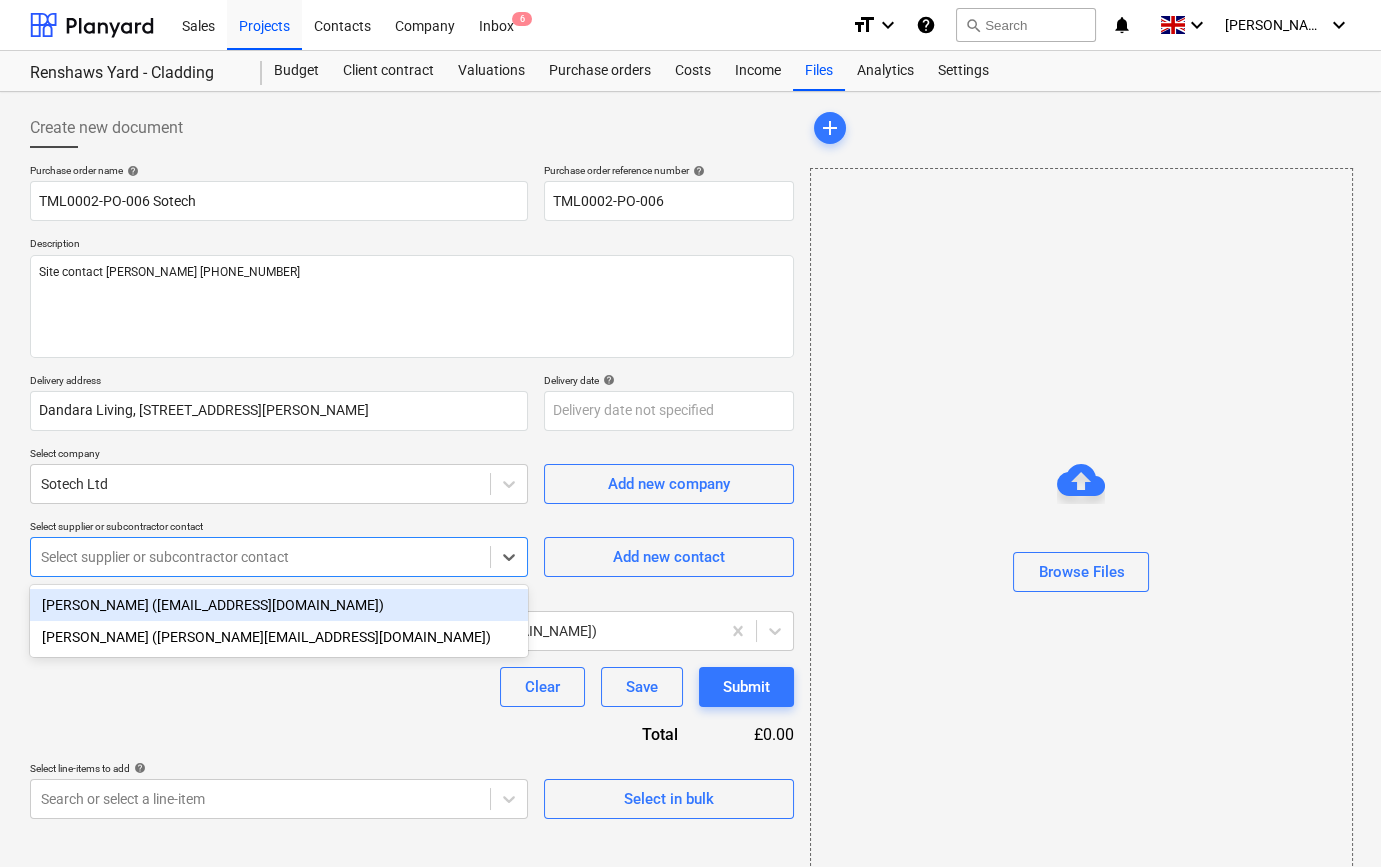 click at bounding box center [260, 557] 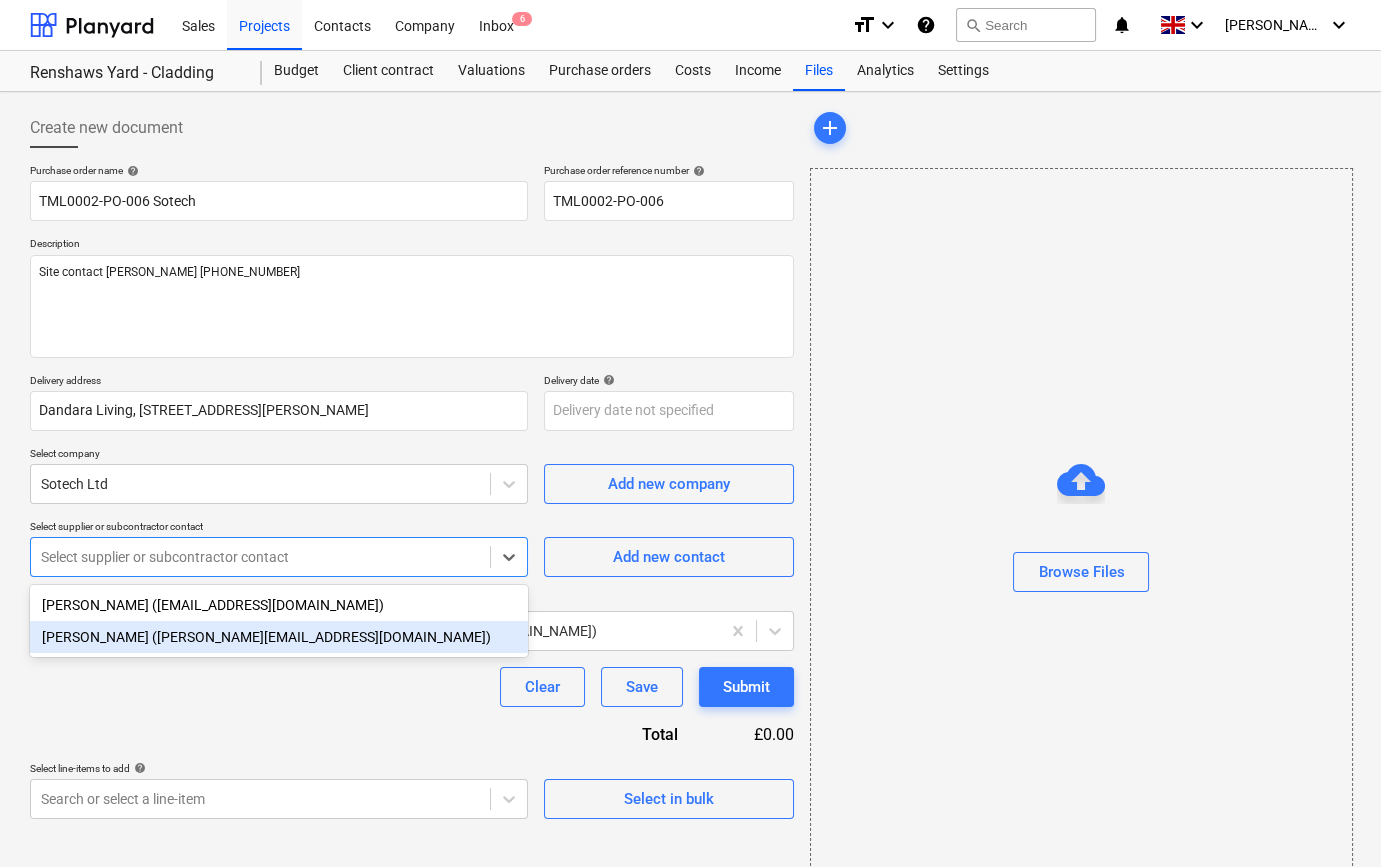 click on "[PERSON_NAME] ([PERSON_NAME][EMAIL_ADDRESS][DOMAIN_NAME])" at bounding box center (279, 637) 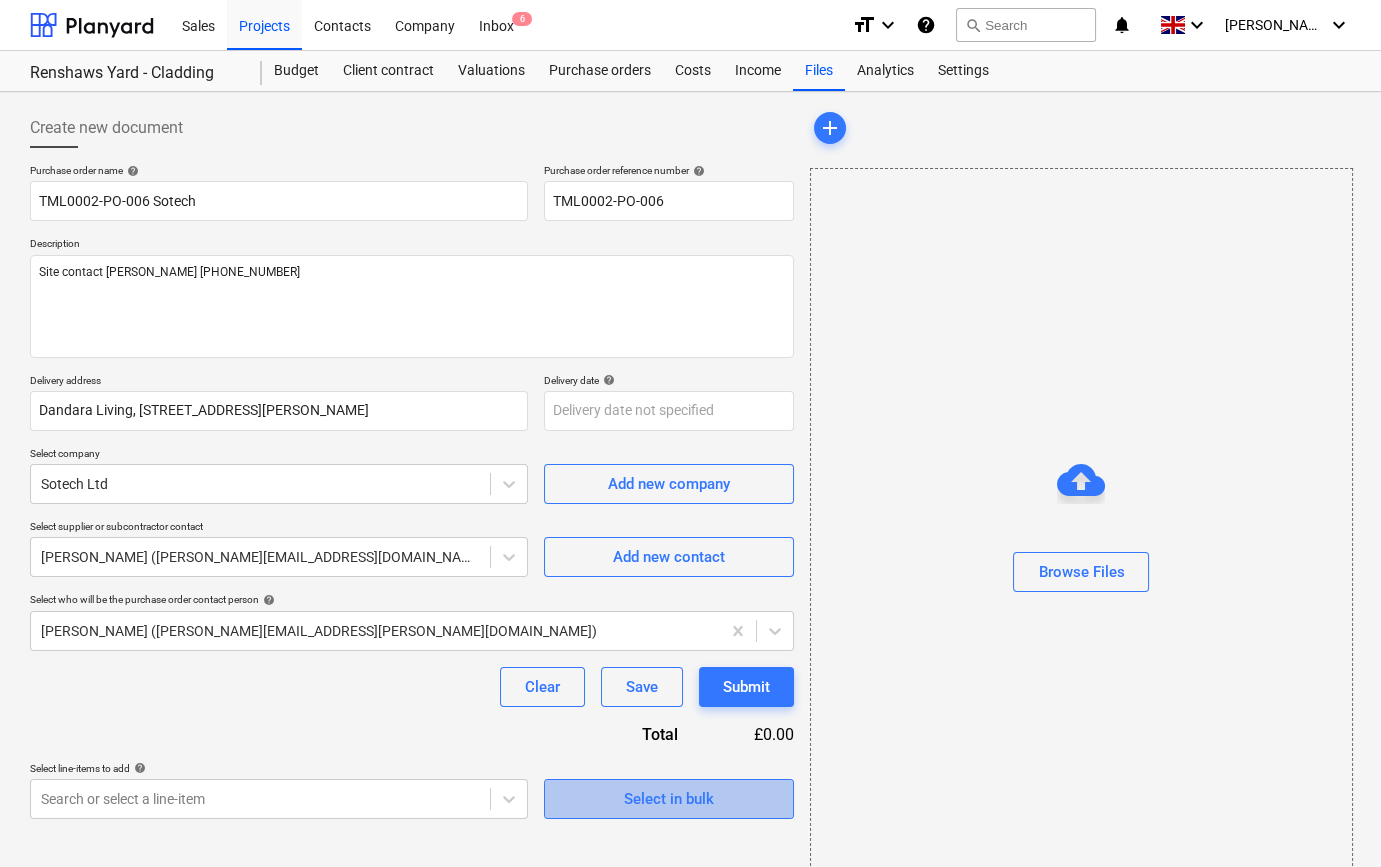 click on "Select in bulk" at bounding box center (669, 799) 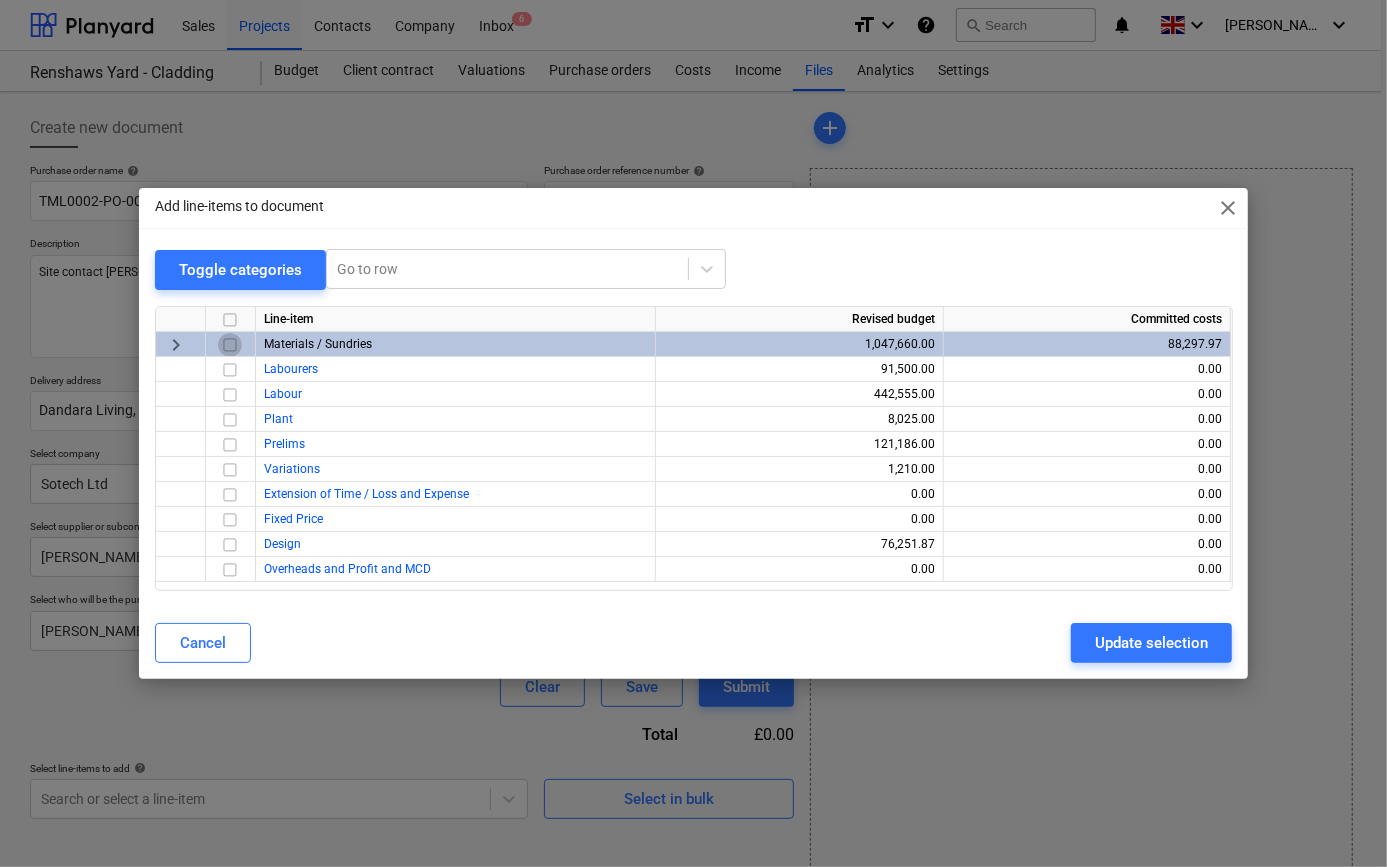 click at bounding box center [230, 345] 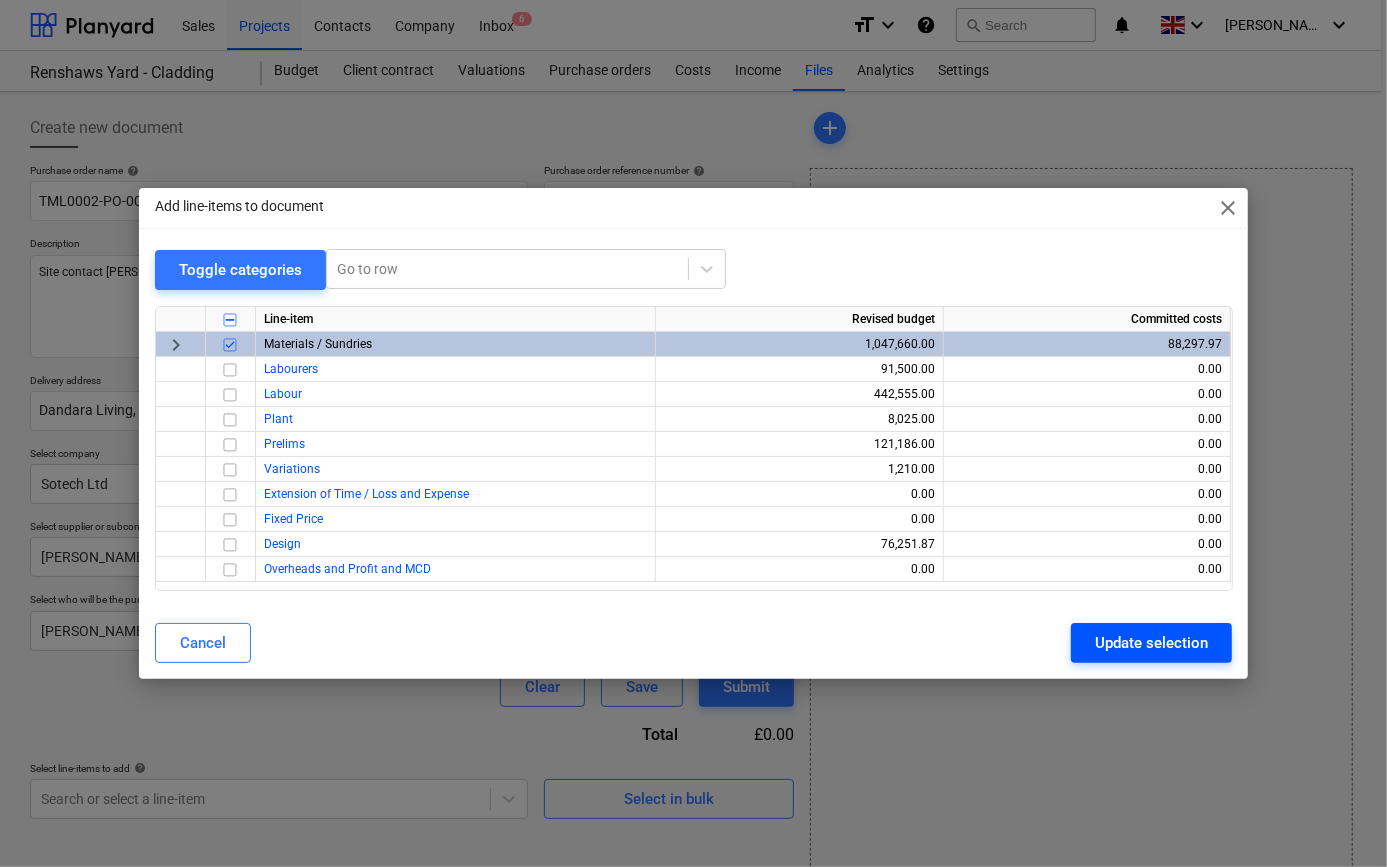 click on "Update selection" at bounding box center (1151, 643) 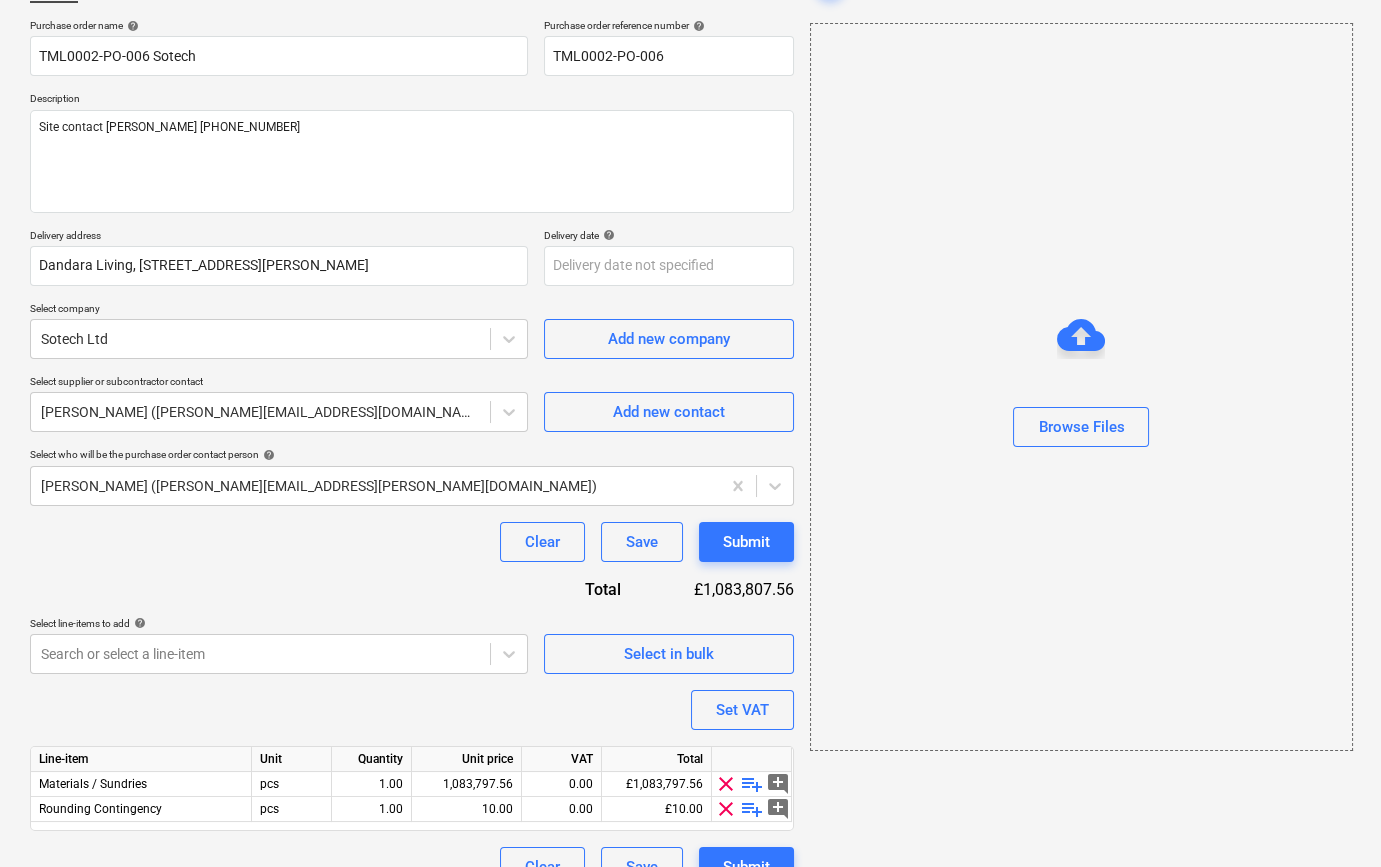 scroll, scrollTop: 180, scrollLeft: 0, axis: vertical 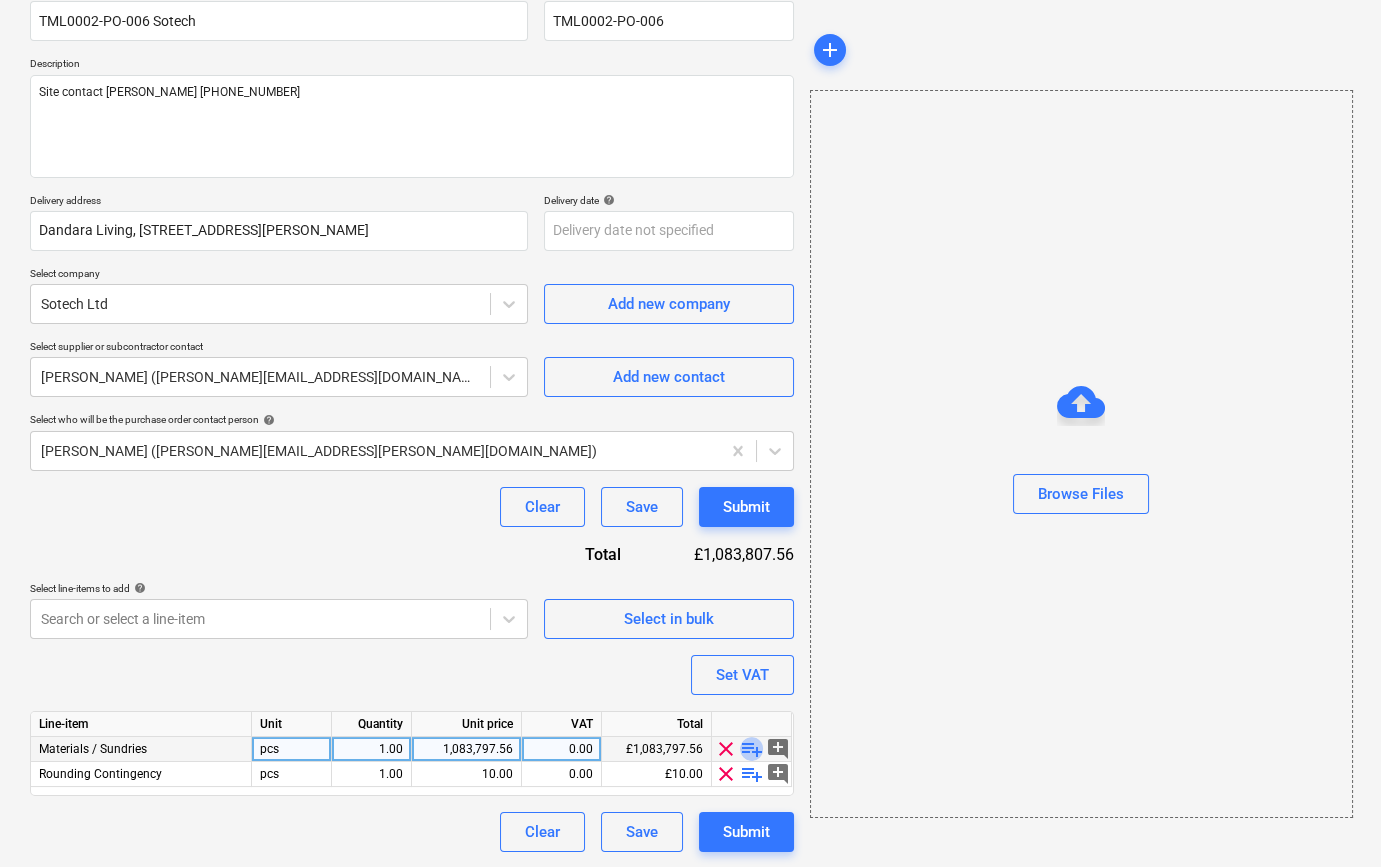 click on "playlist_add" at bounding box center [752, 749] 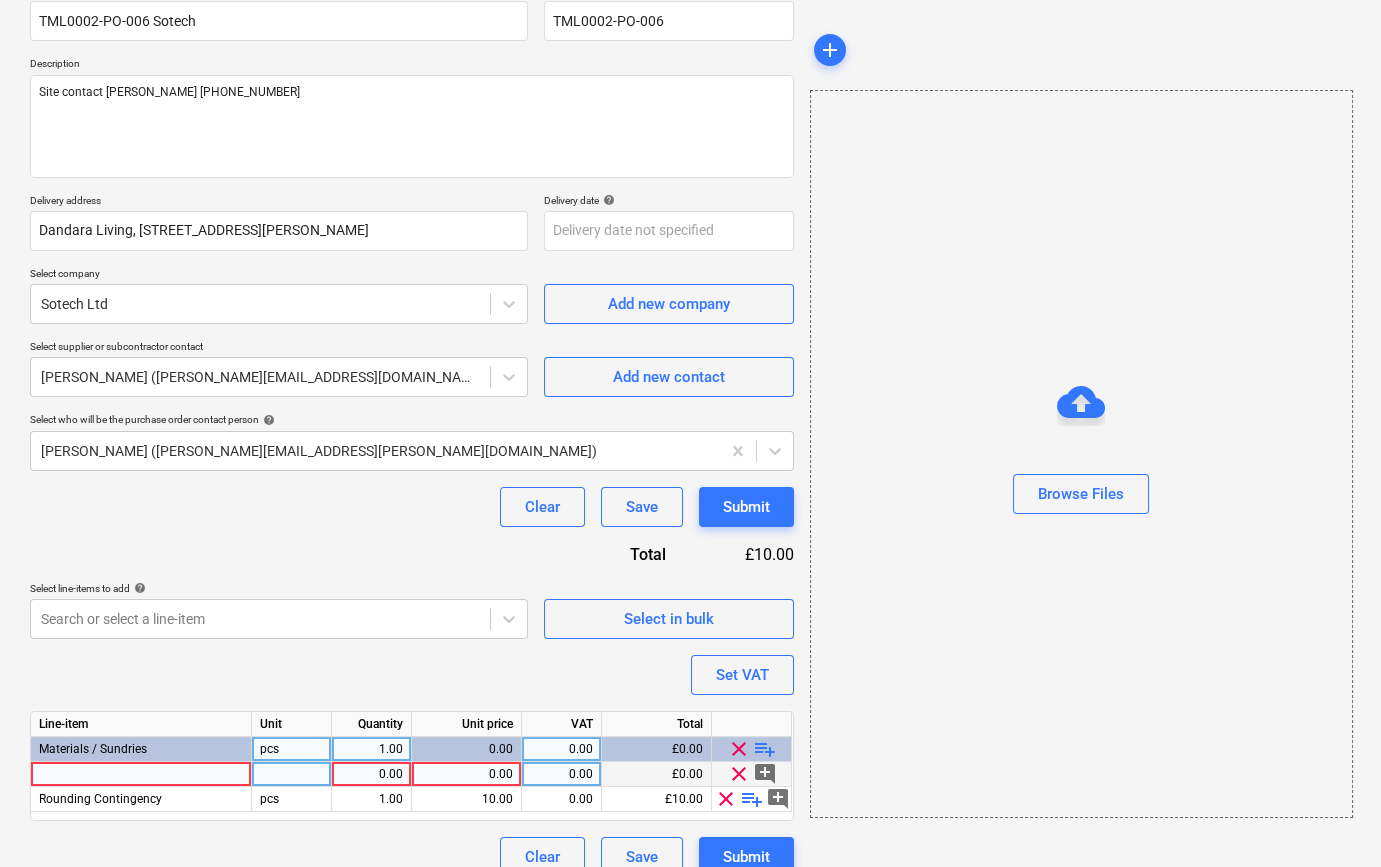 click at bounding box center (141, 774) 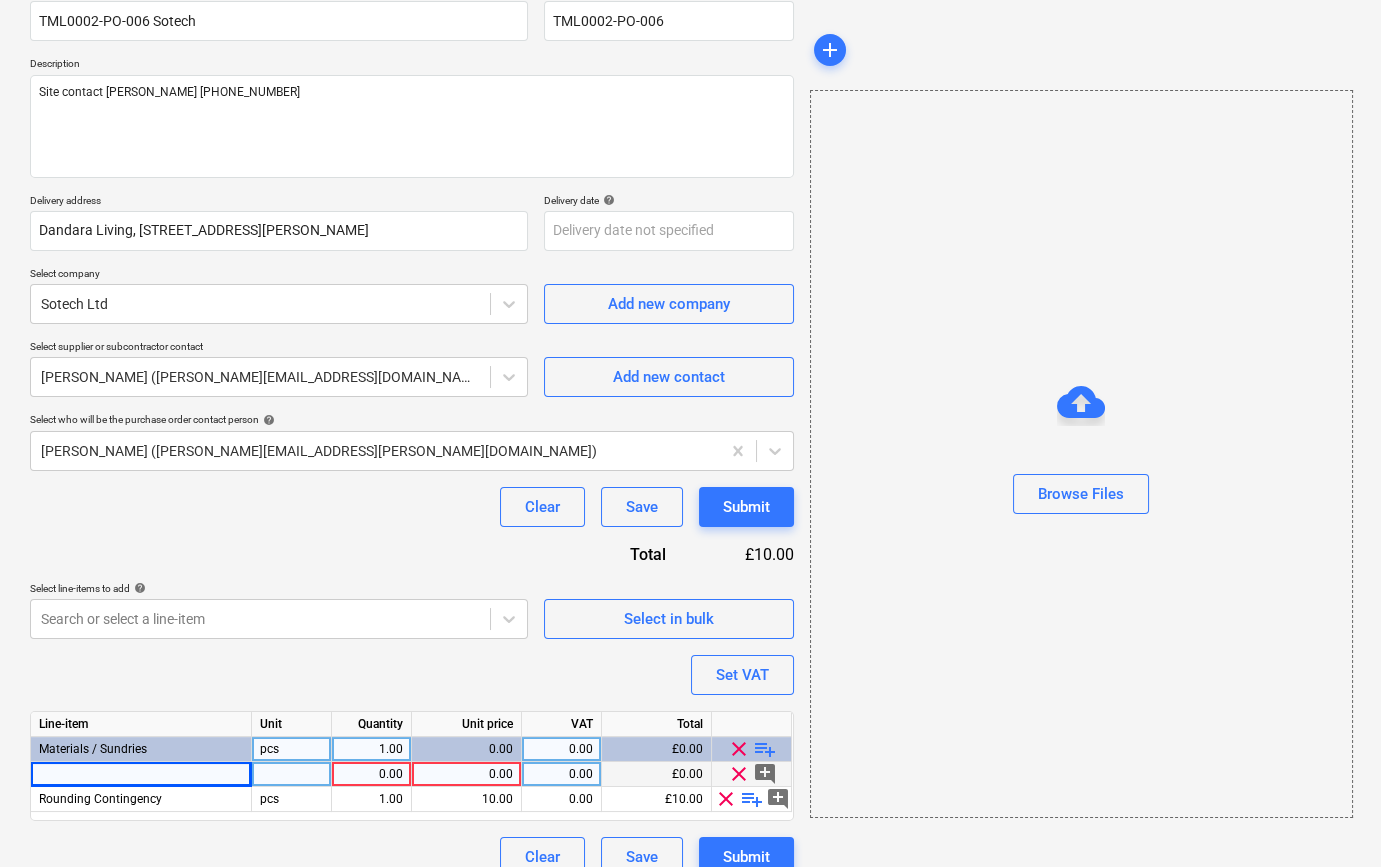 click at bounding box center [141, 774] 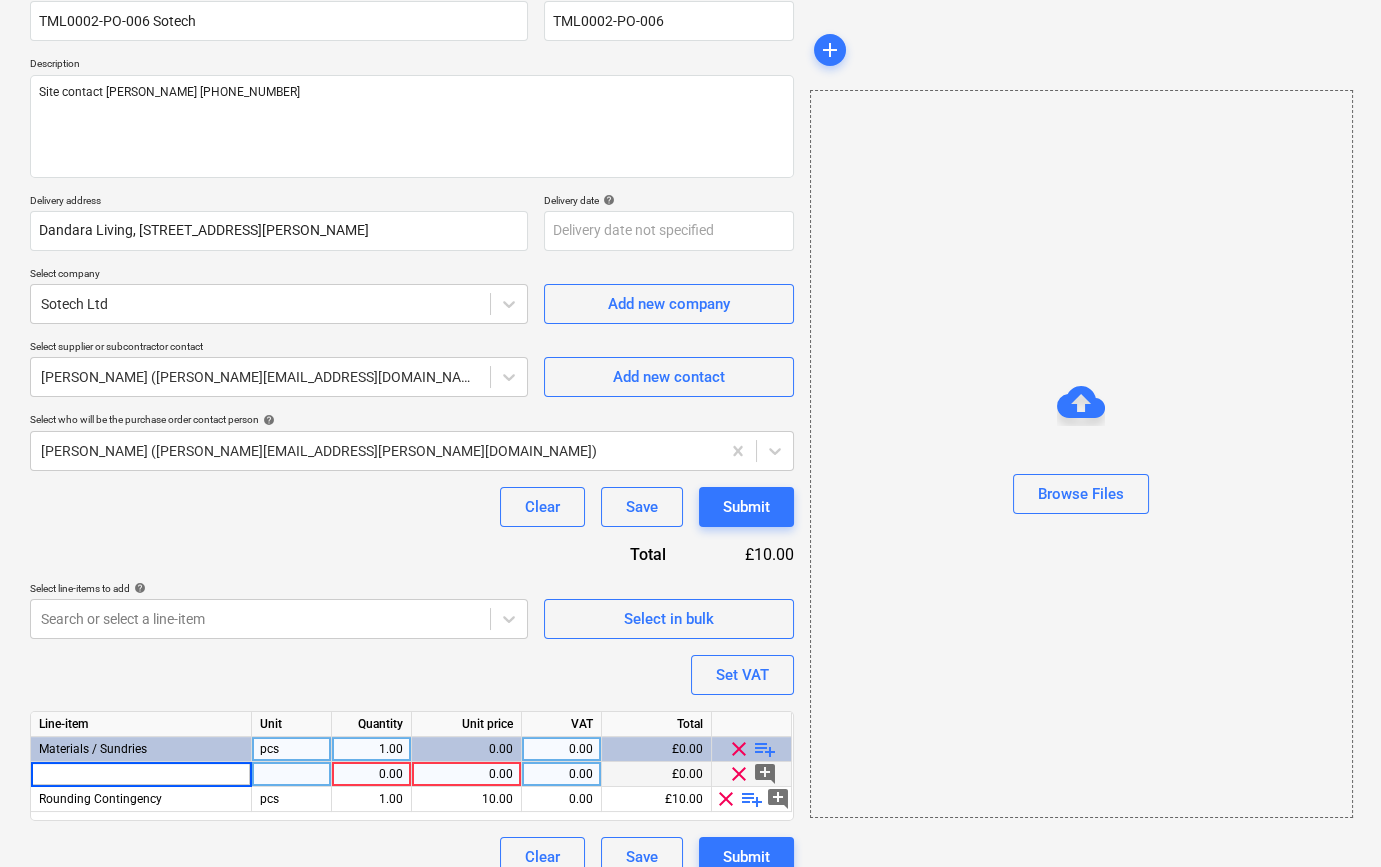 type on "x" 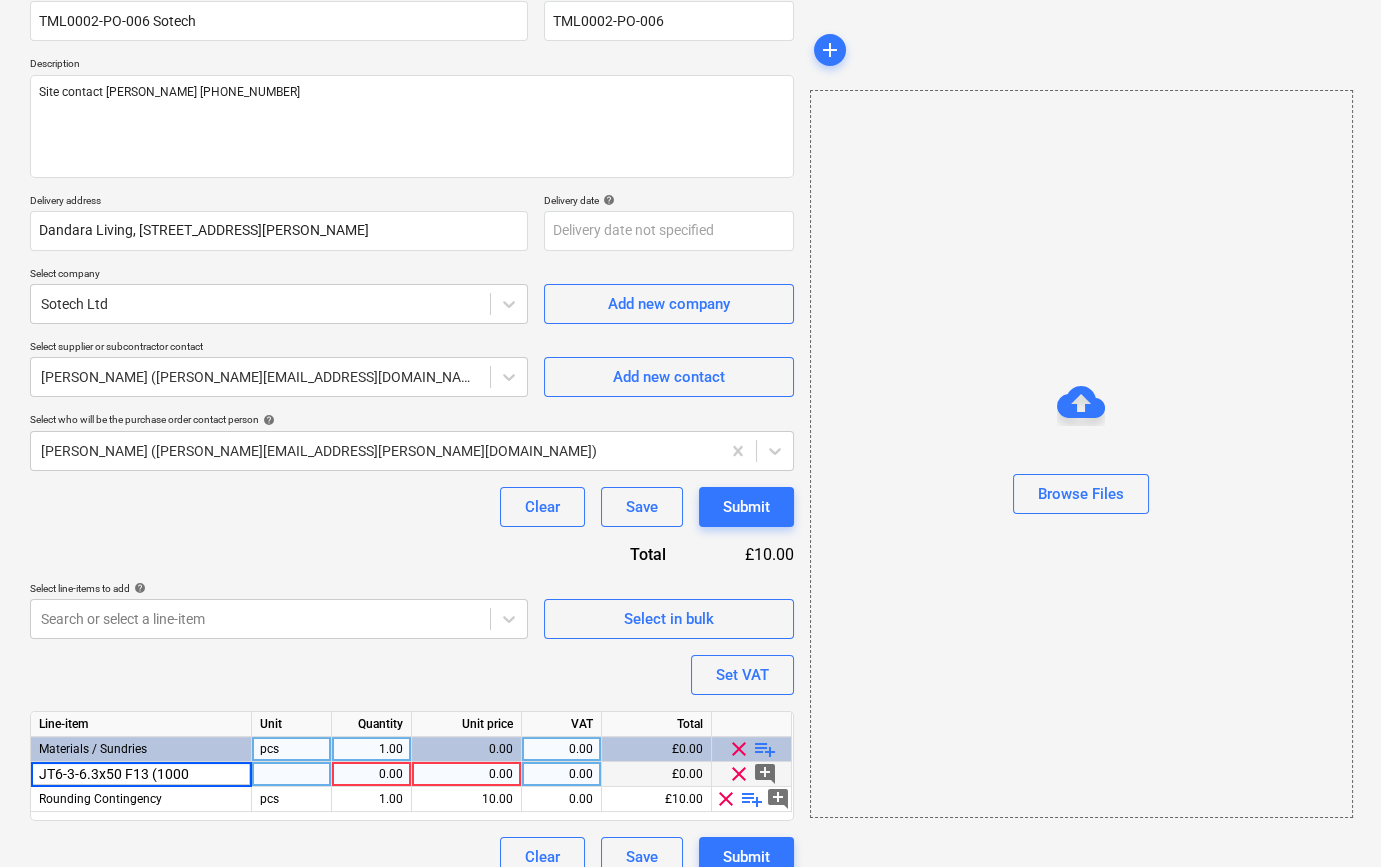 click on "JT6-3-6.3x50 F13 (1000" at bounding box center (141, 774) 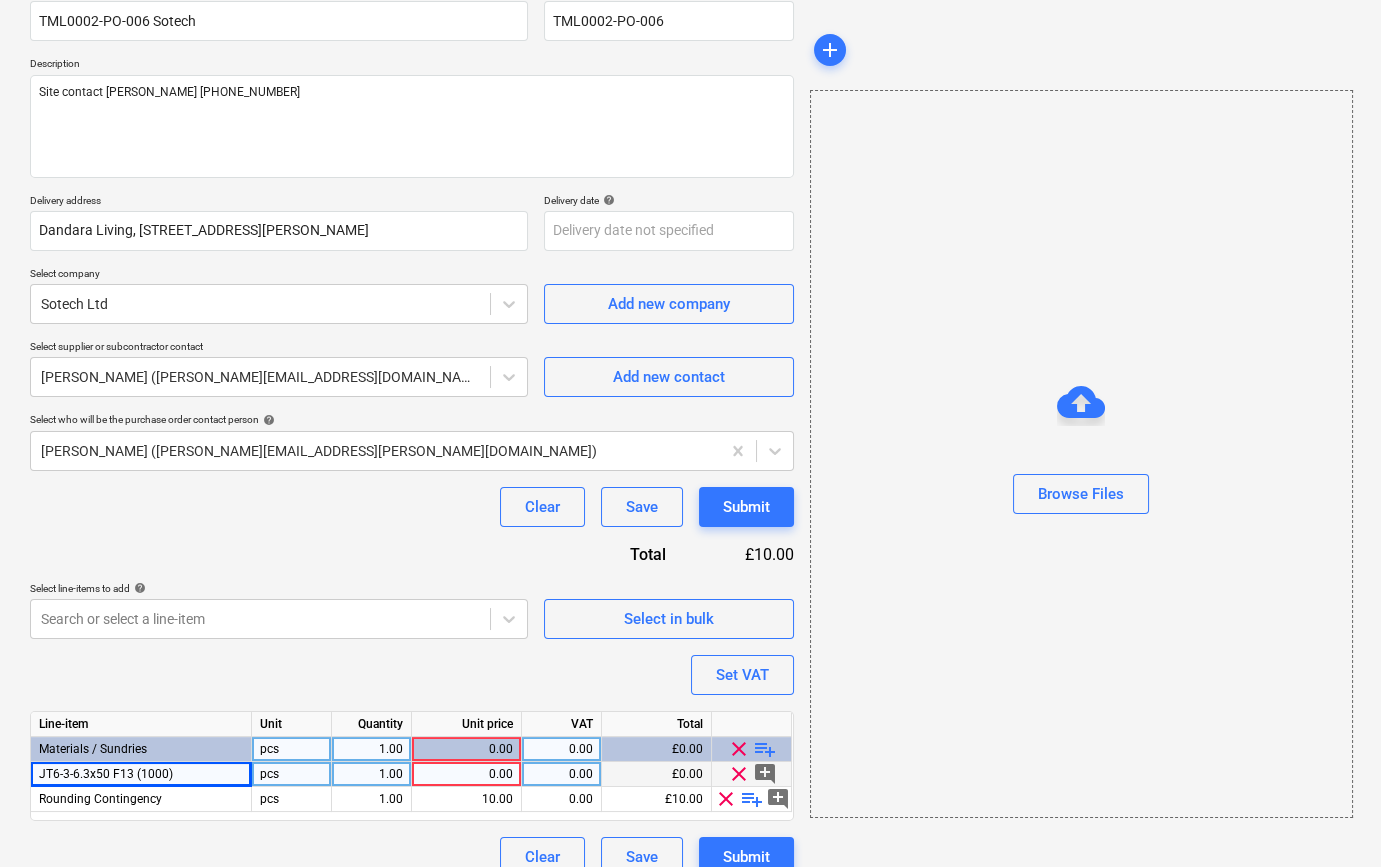 click on "pcs" at bounding box center [292, 774] 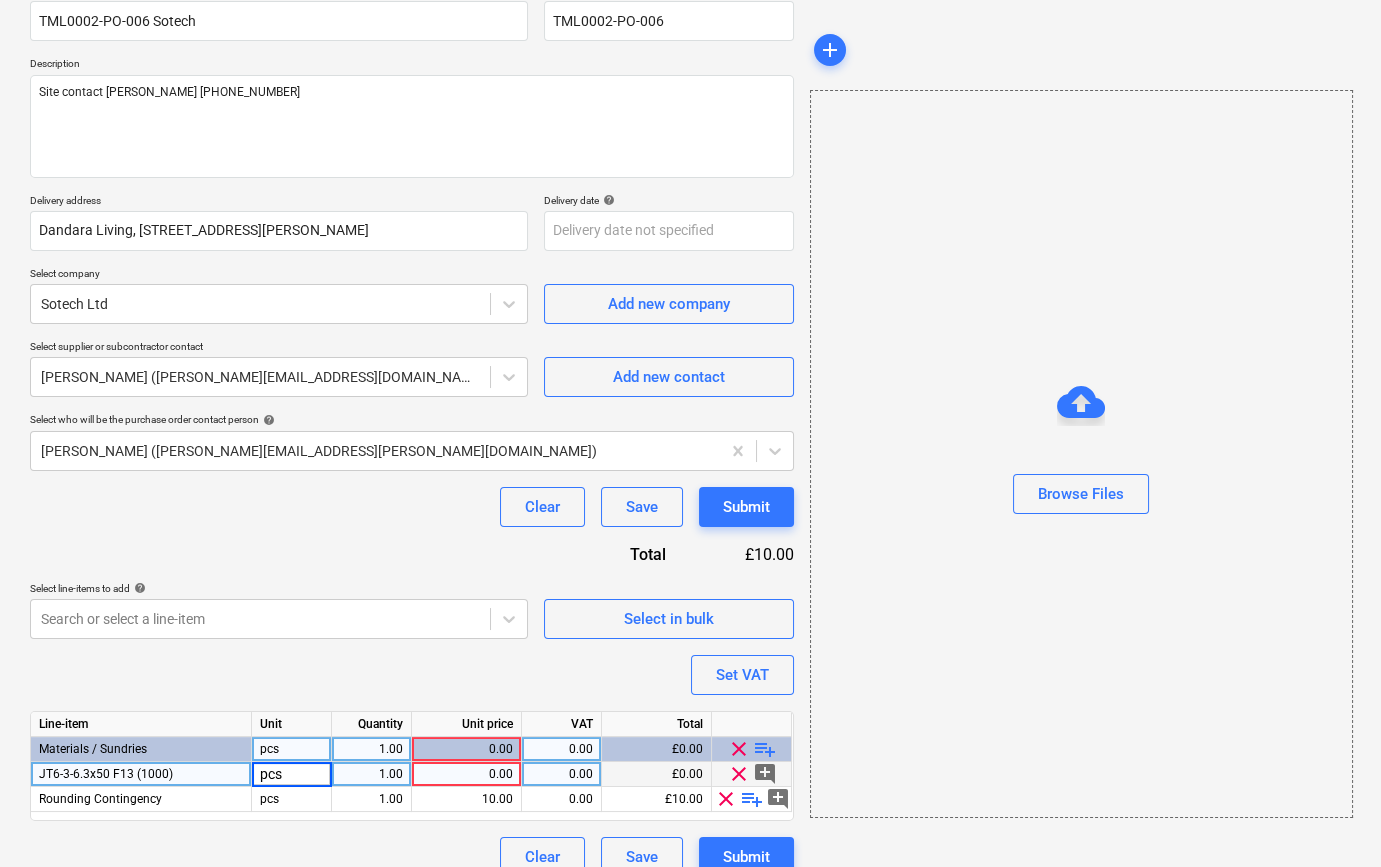 type on "x" 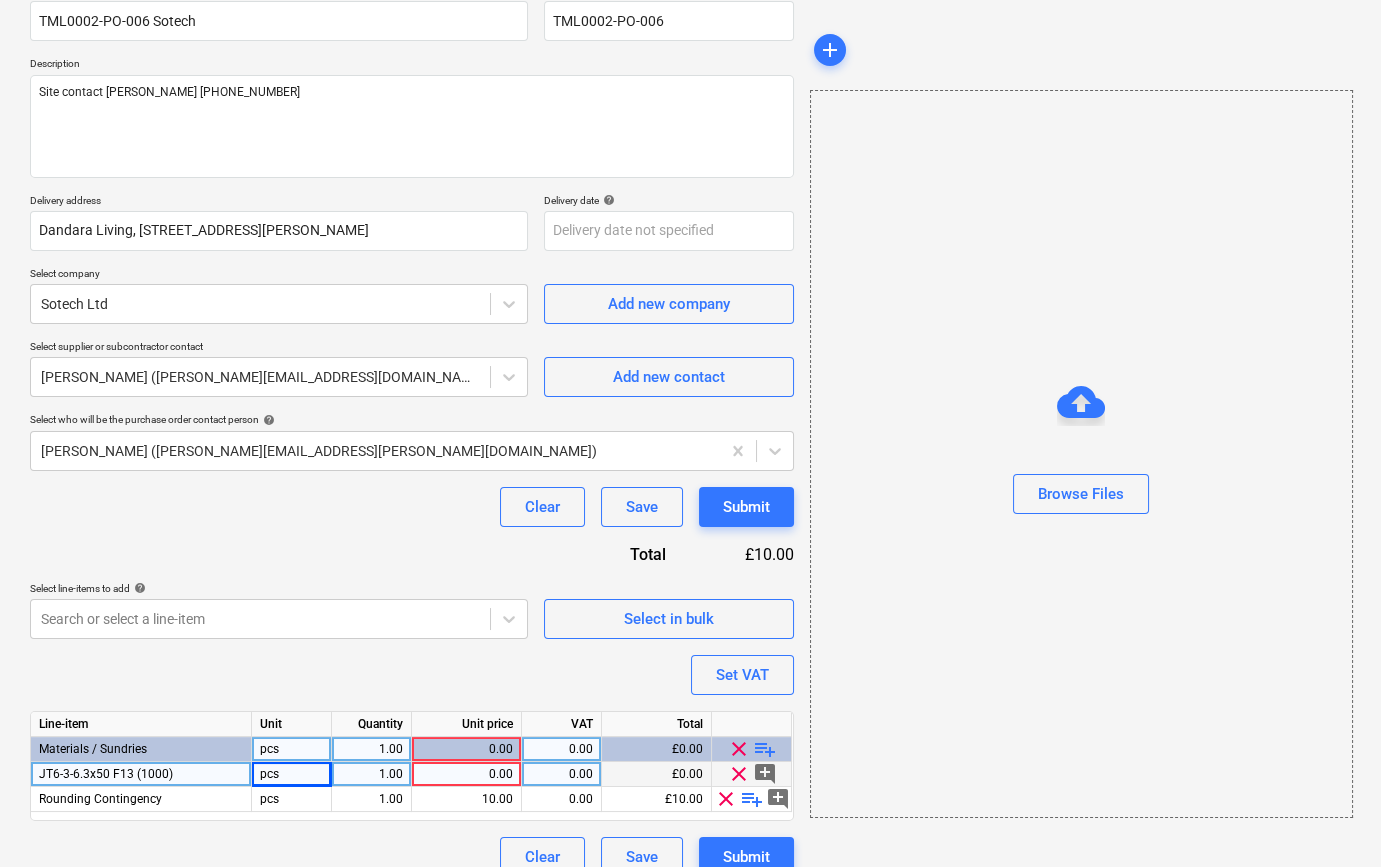 click on "1.00" at bounding box center [371, 774] 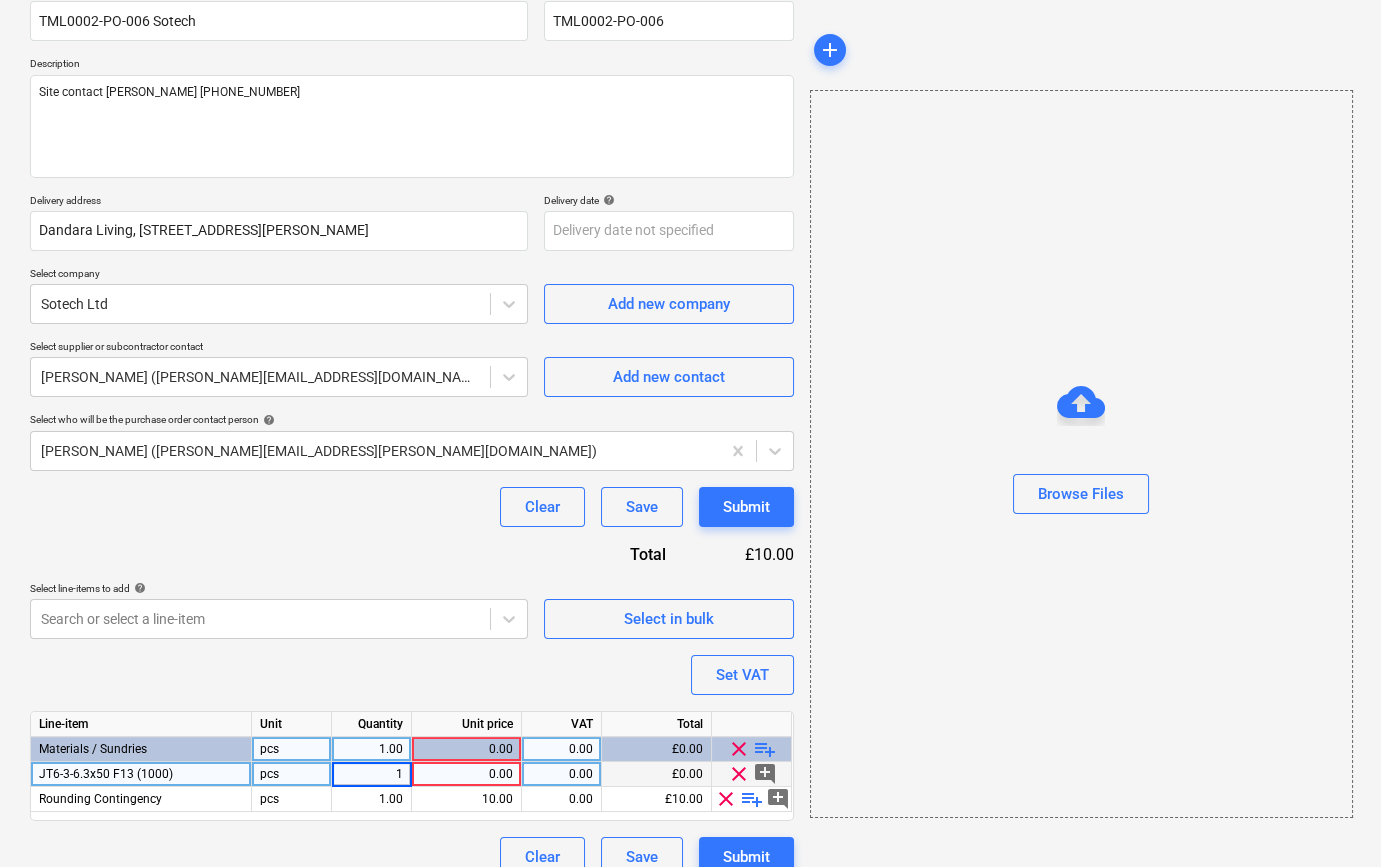 type on "8" 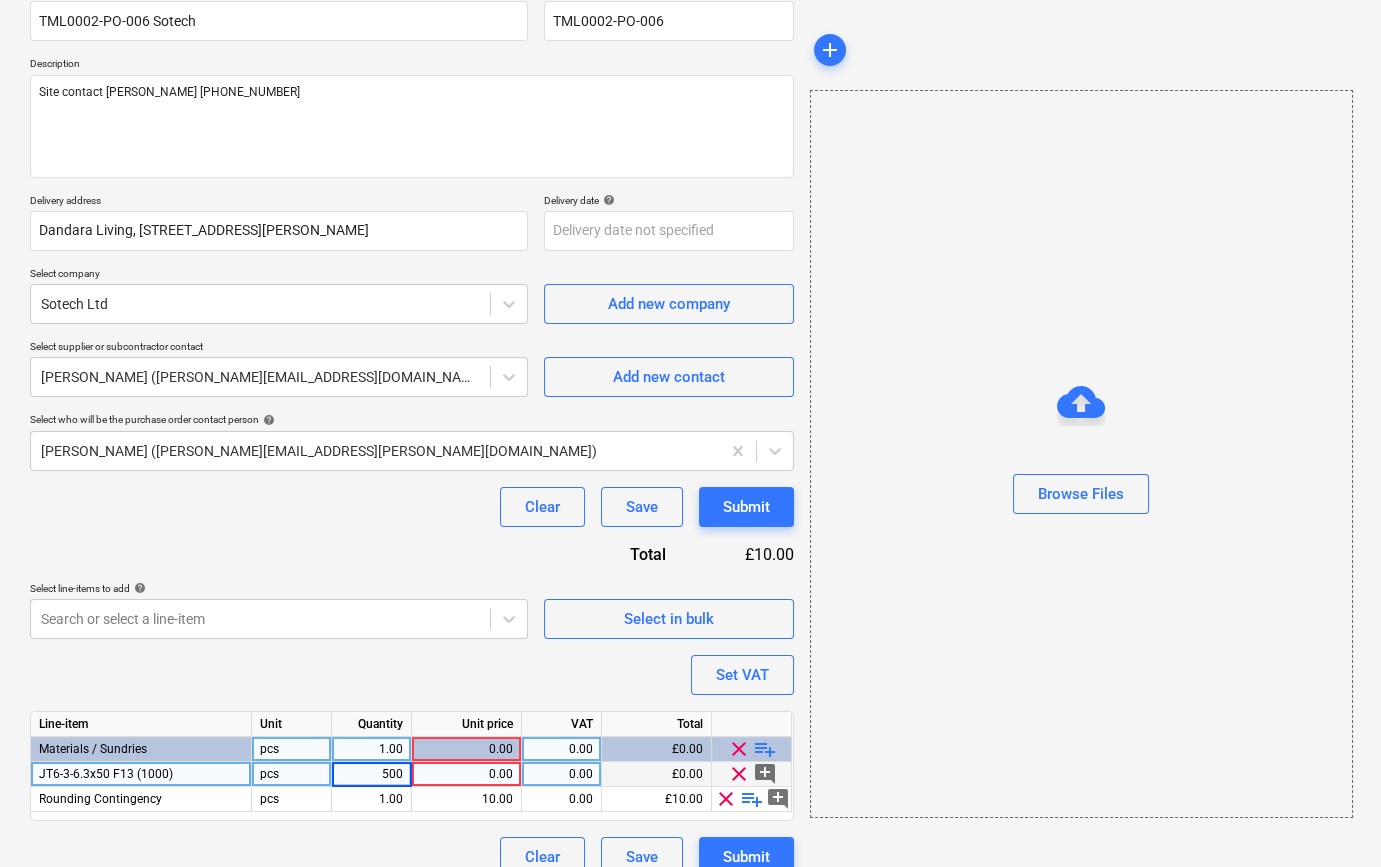type on "5000" 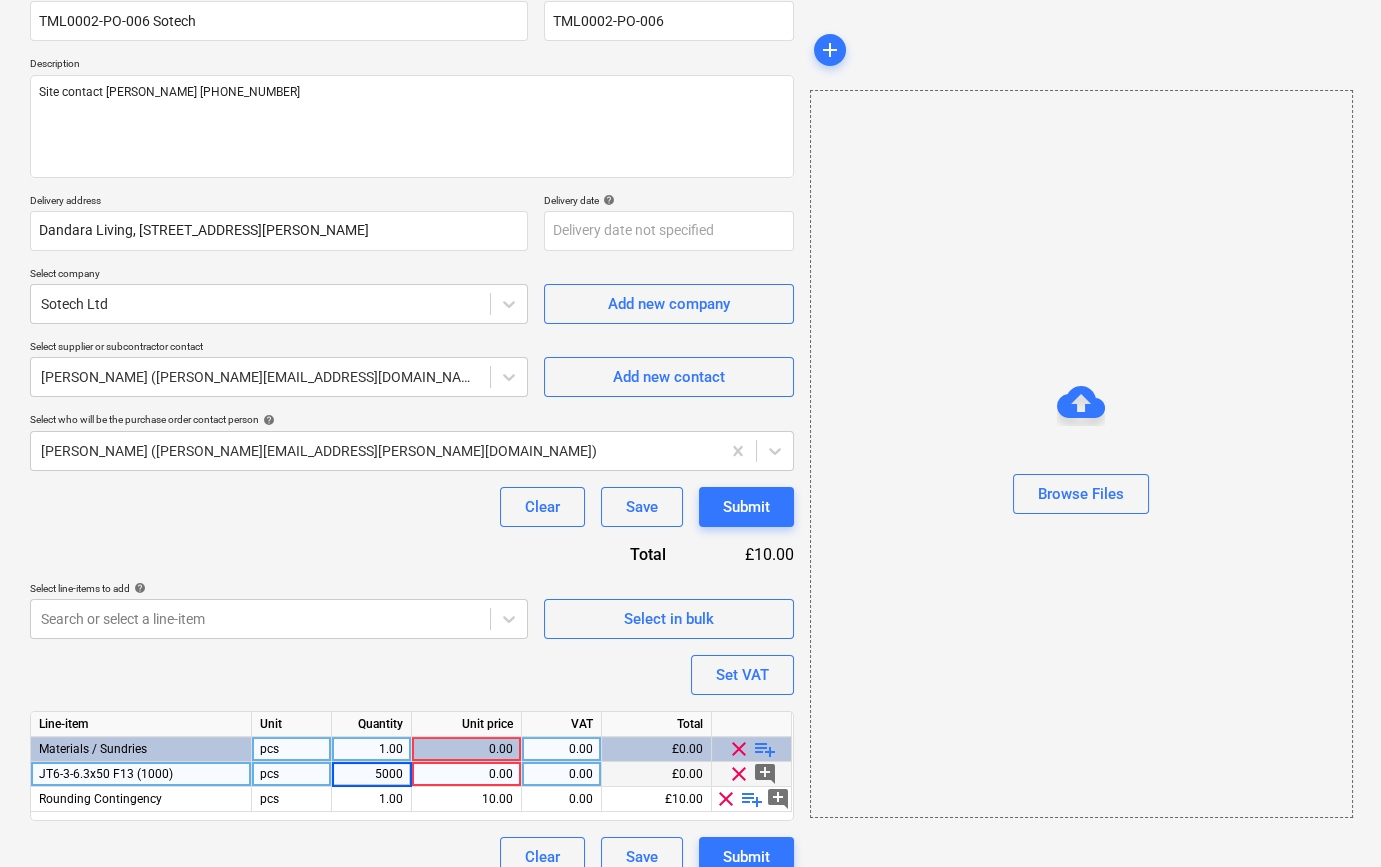 type on "x" 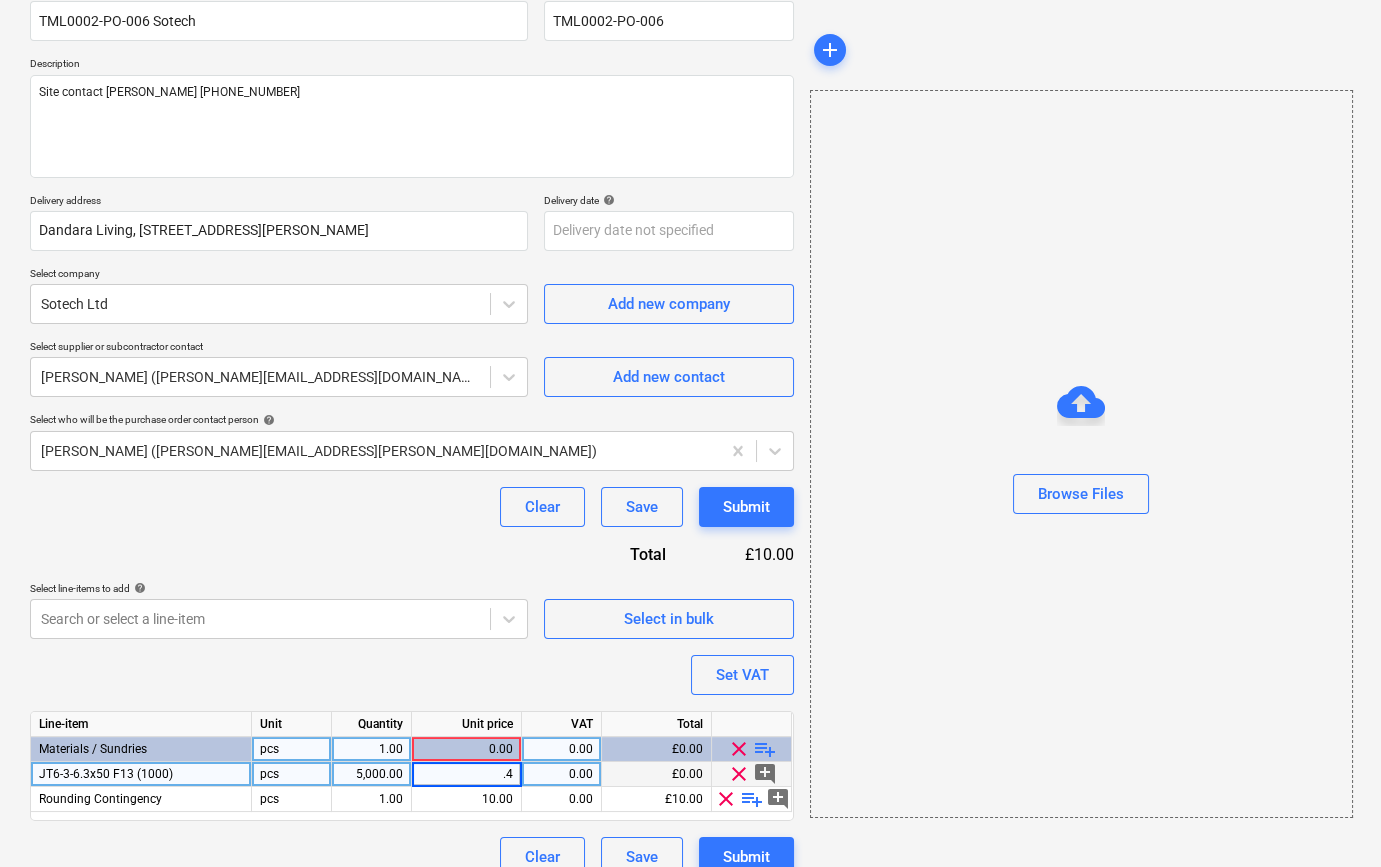 type on ".46" 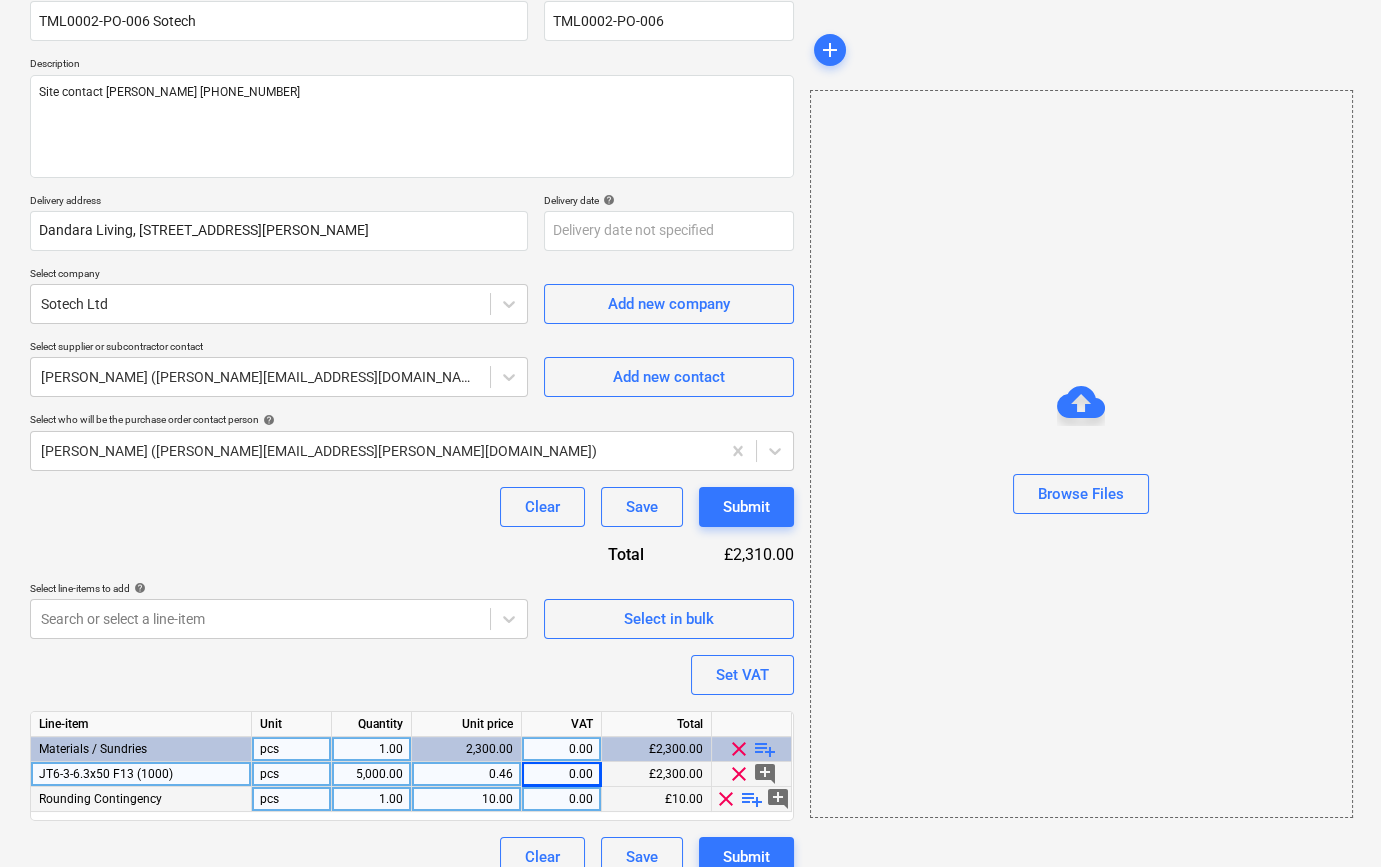 click on "clear" at bounding box center (726, 799) 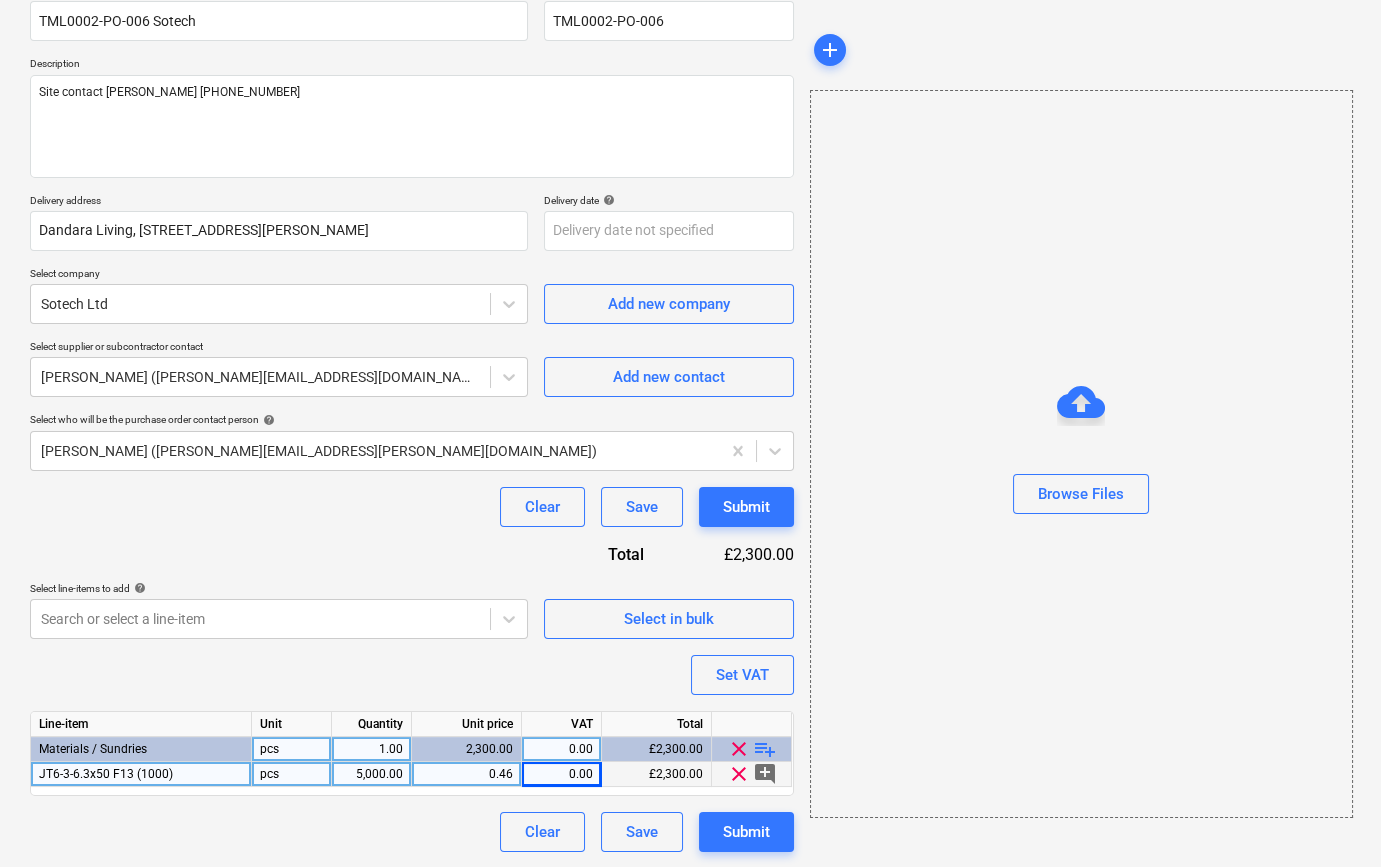 type 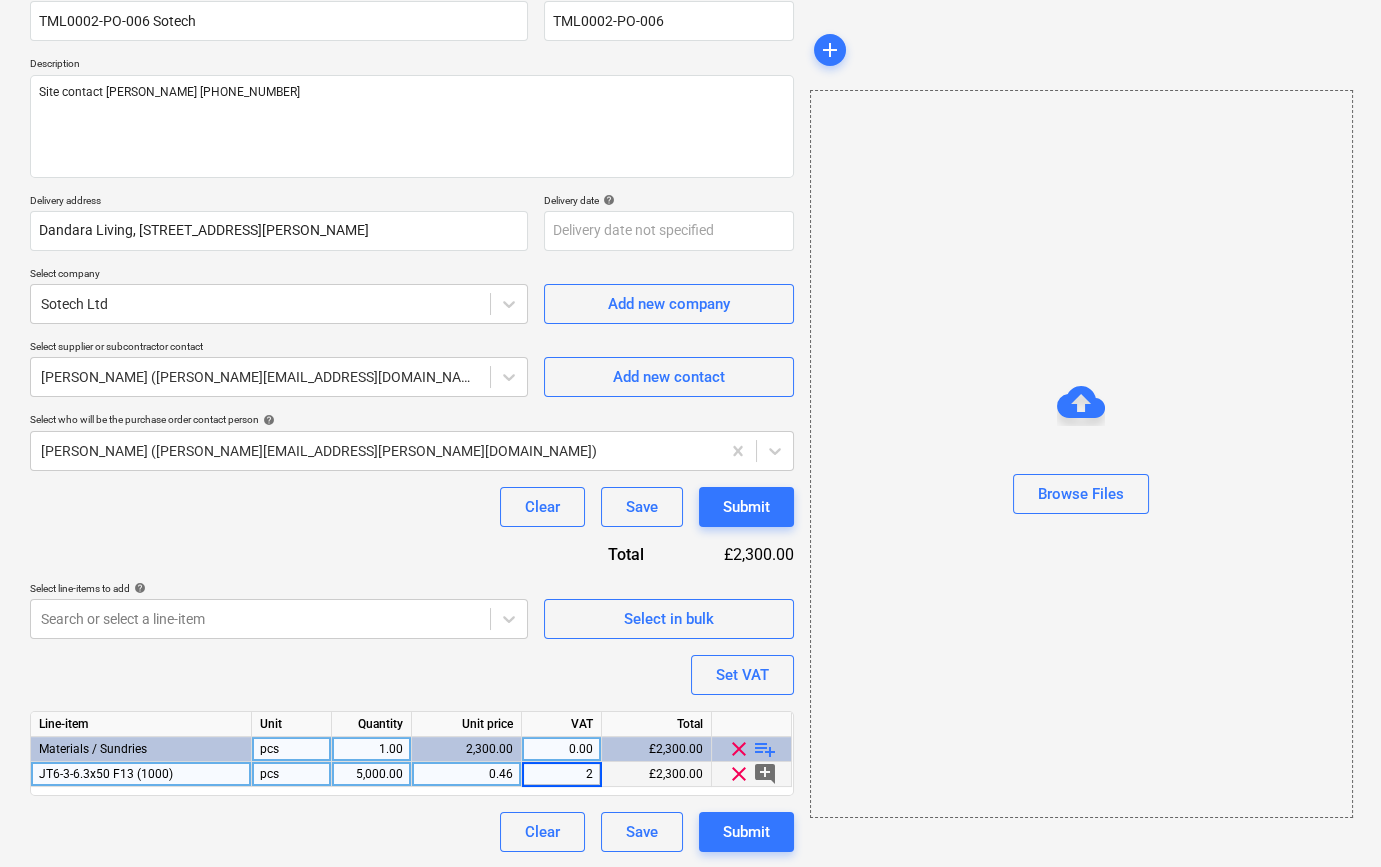 type on "20" 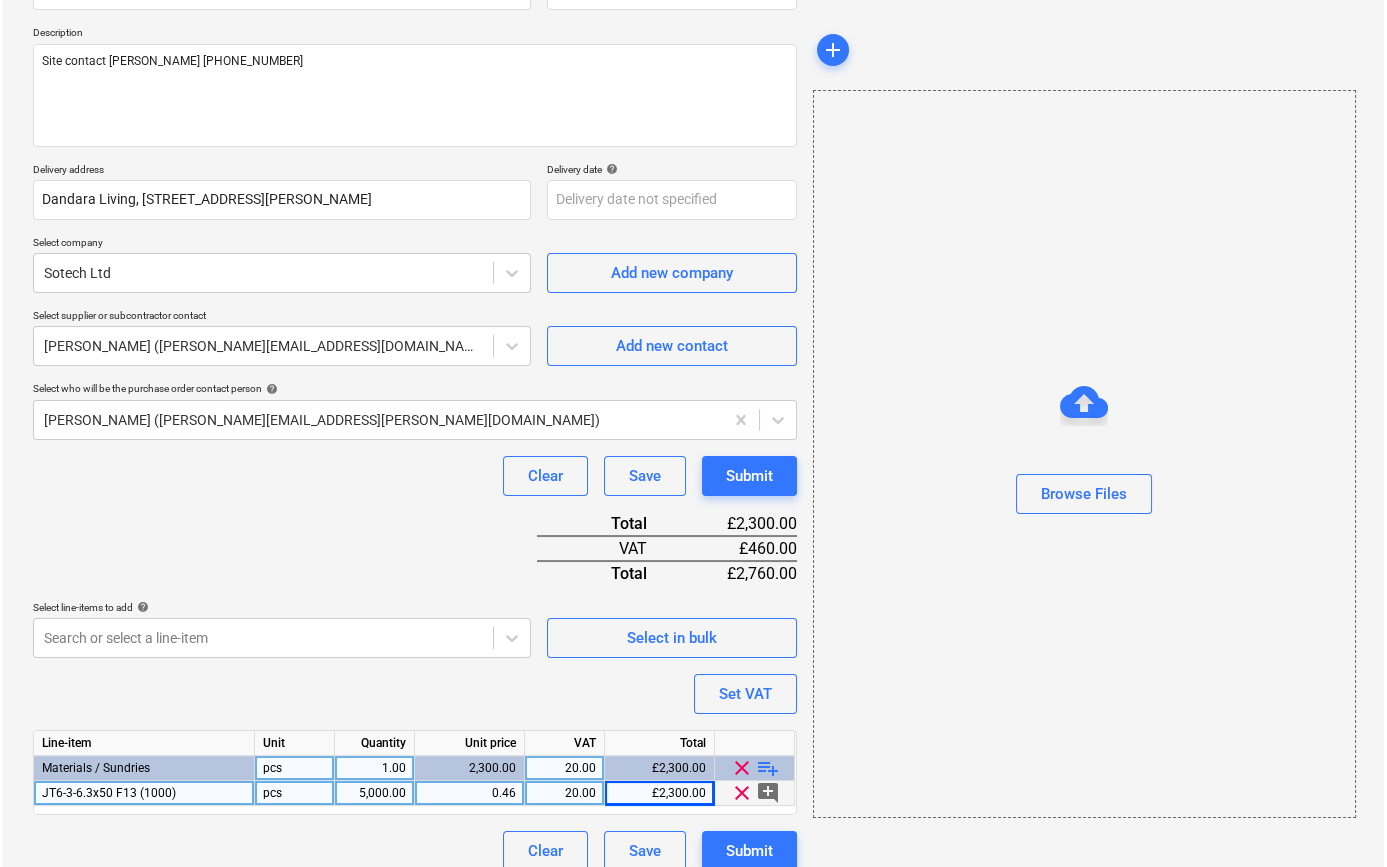 scroll, scrollTop: 230, scrollLeft: 0, axis: vertical 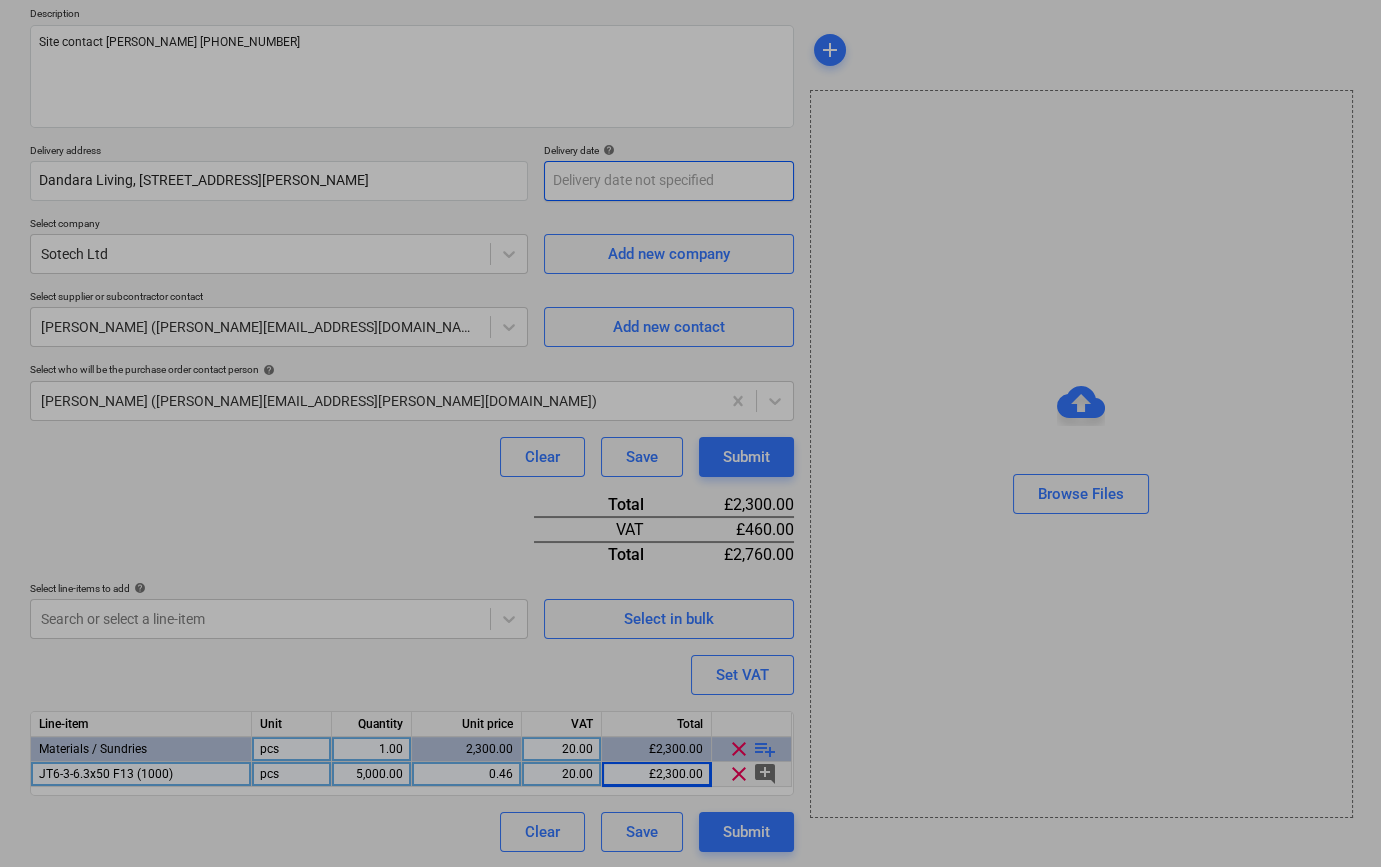 click on "Sales Projects Contacts Company Inbox 6 format_size keyboard_arrow_down help search Search notifications 0 keyboard_arrow_down [PERSON_NAME] keyboard_arrow_down Renshaws Yard - Cladding Budget Client contract Valuations Purchase orders Costs Income Files Analytics Settings Create new document Purchase order name help TML0002-PO-006 Sotech Purchase order reference number help TML0002-PO-006 Description Site contact [PERSON_NAME] [PHONE_NUMBER]
Delivery address [GEOGRAPHIC_DATA][STREET_ADDRESS][PERSON_NAME] Delivery date help Press the down arrow key to interact with the calendar and
select a date. Press the question mark key to get the keyboard shortcuts for changing dates. Select company Sotech Ltd   Add new company Select supplier or subcontractor contact [PERSON_NAME] ([PERSON_NAME][EMAIL_ADDRESS][DOMAIN_NAME]) Add new contact Select who will be the purchase order contact person help [PERSON_NAME] ([PERSON_NAME][EMAIL_ADDRESS][PERSON_NAME][DOMAIN_NAME]) Clear Save Submit Total £2,300.00 VAT £460.00 Total £2,760.00 help" at bounding box center [690, 203] 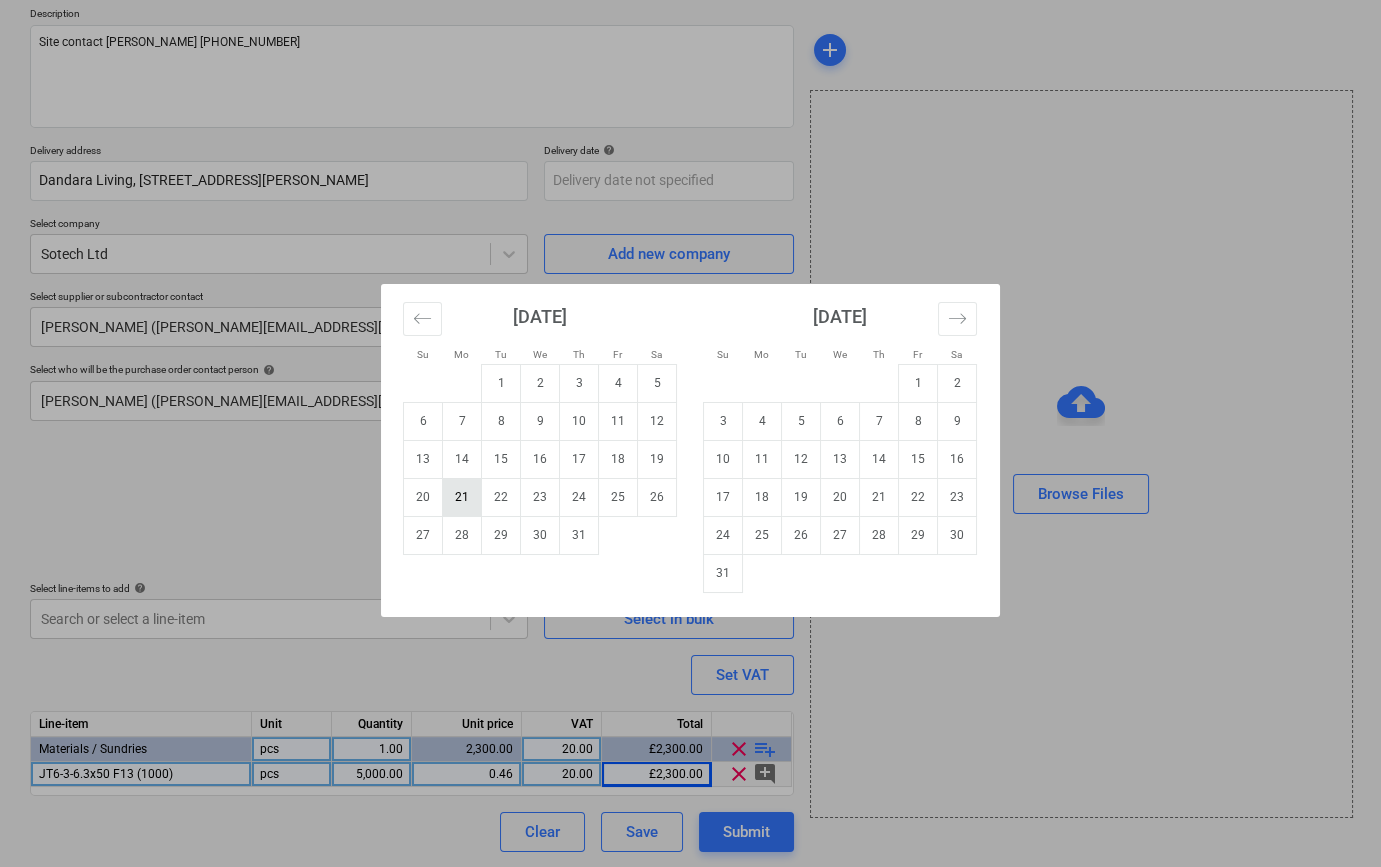 click on "21" at bounding box center (462, 497) 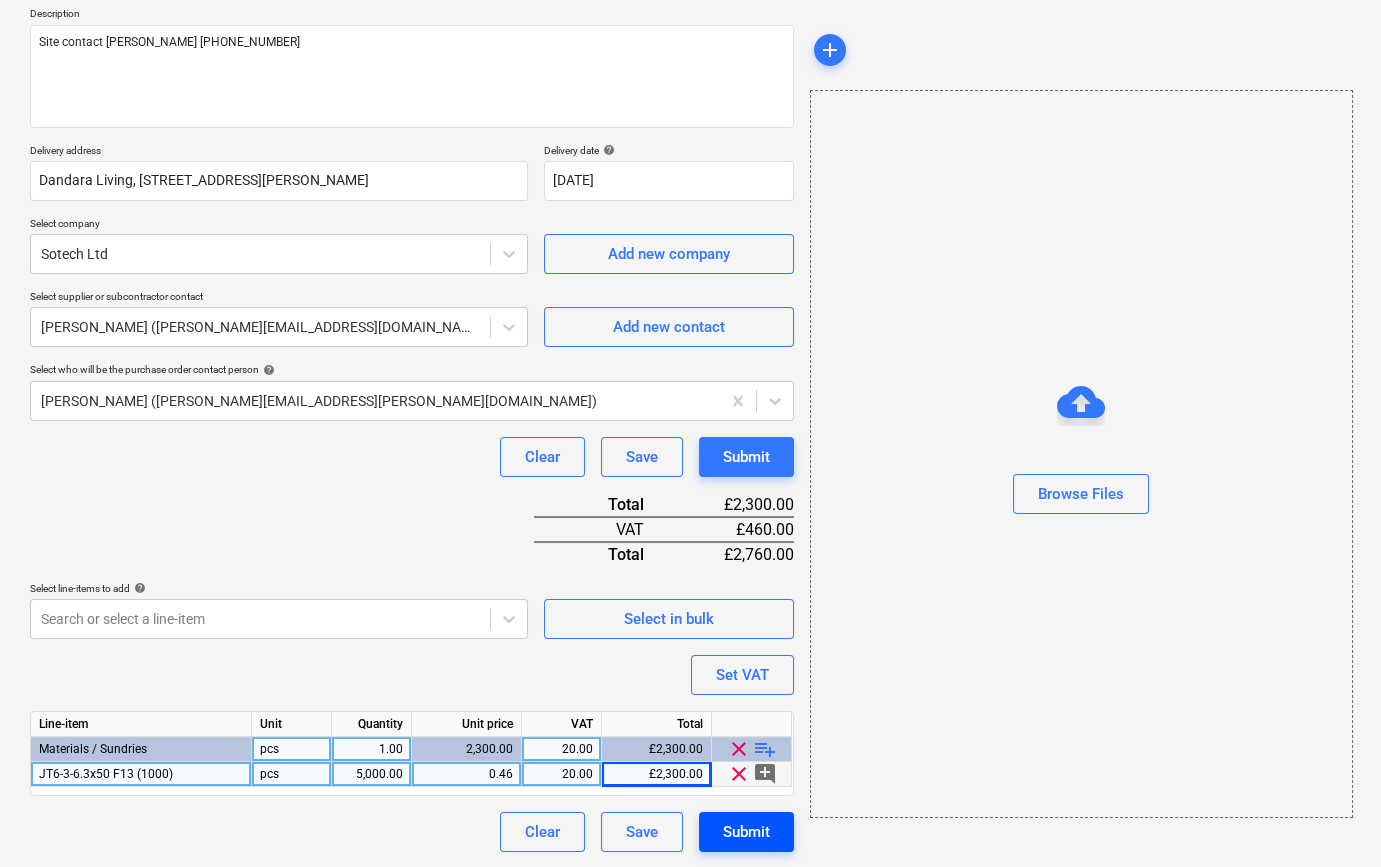 click on "Submit" at bounding box center [746, 832] 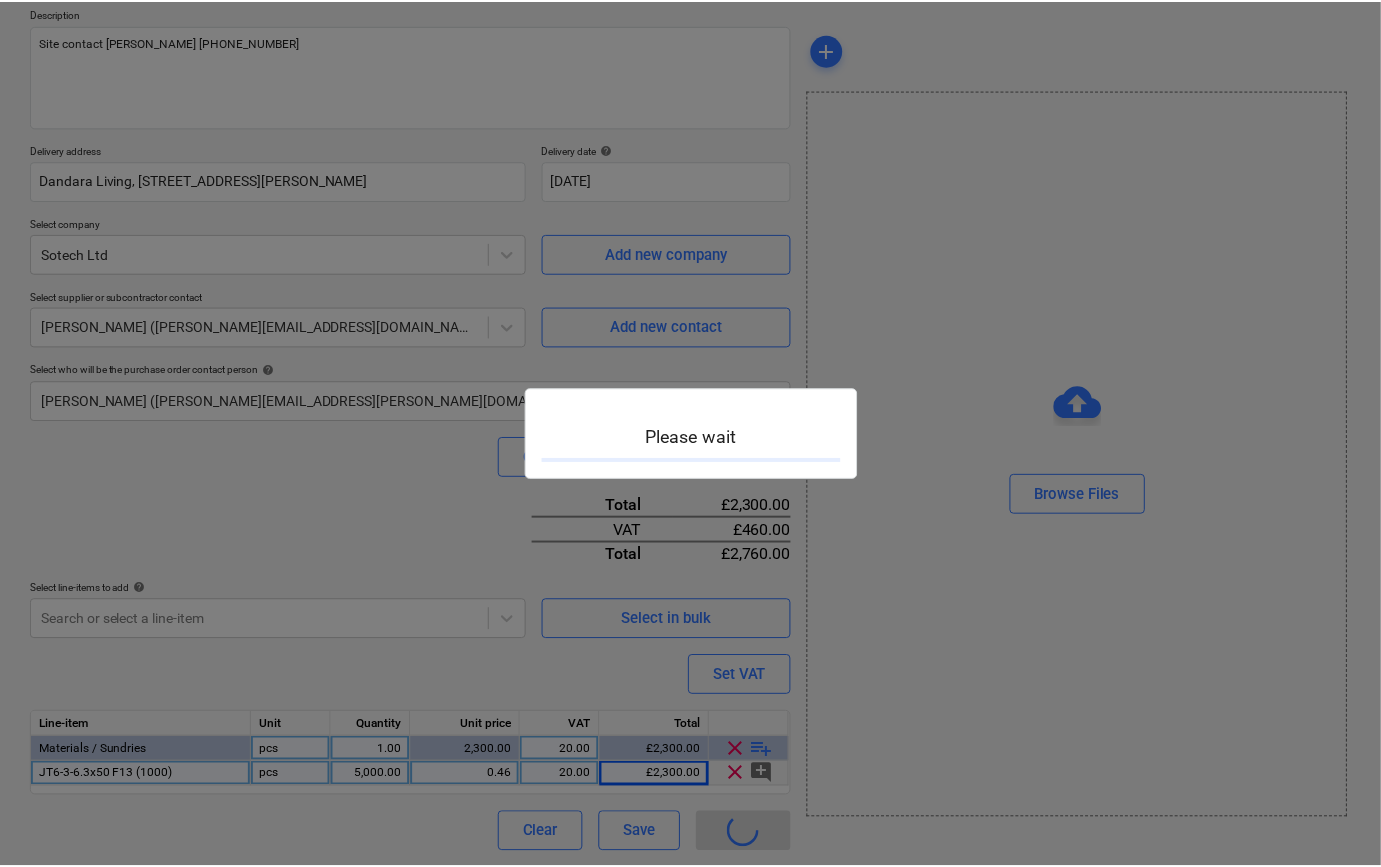 scroll, scrollTop: 0, scrollLeft: 0, axis: both 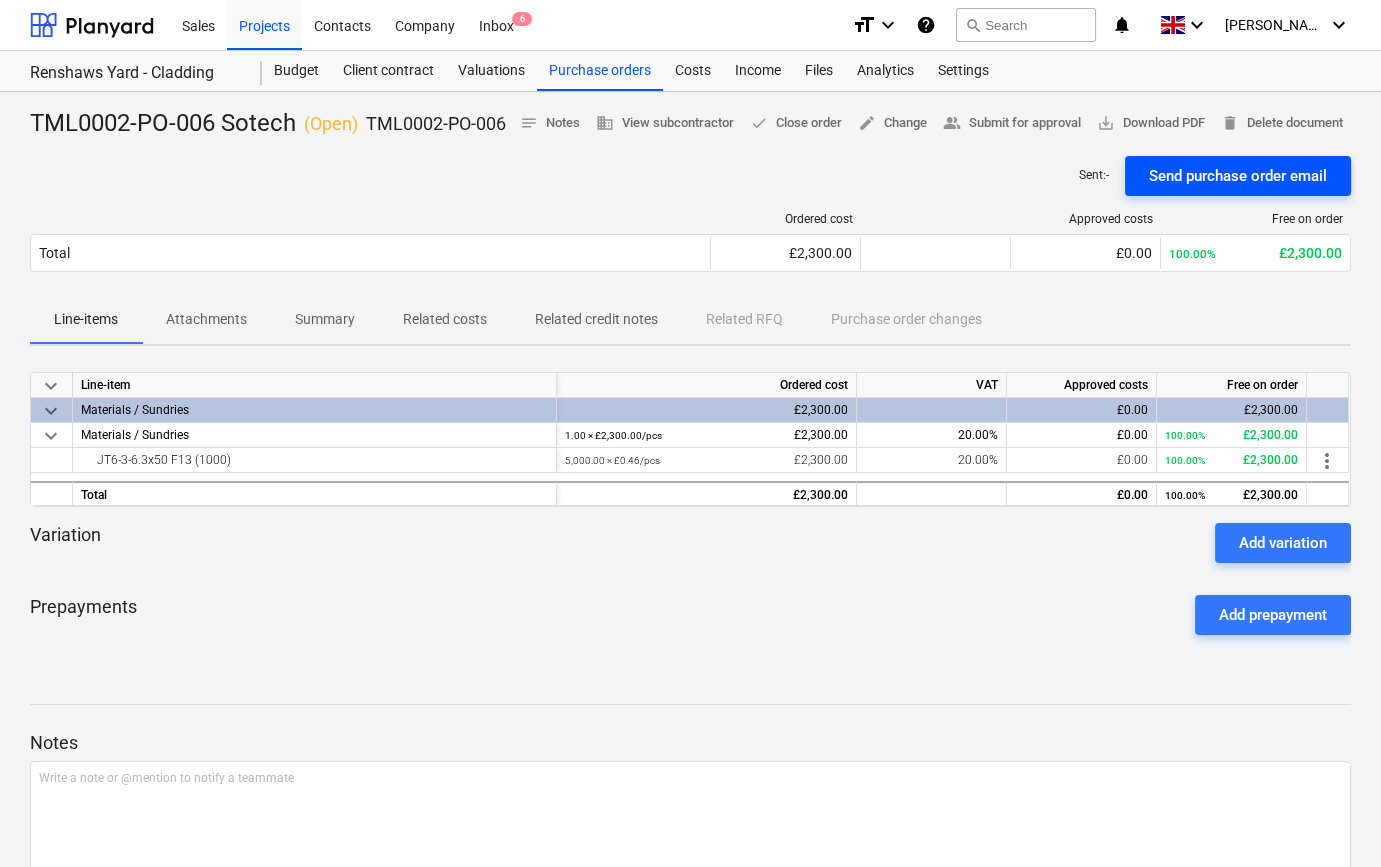 click on "Send purchase order email" at bounding box center [1238, 176] 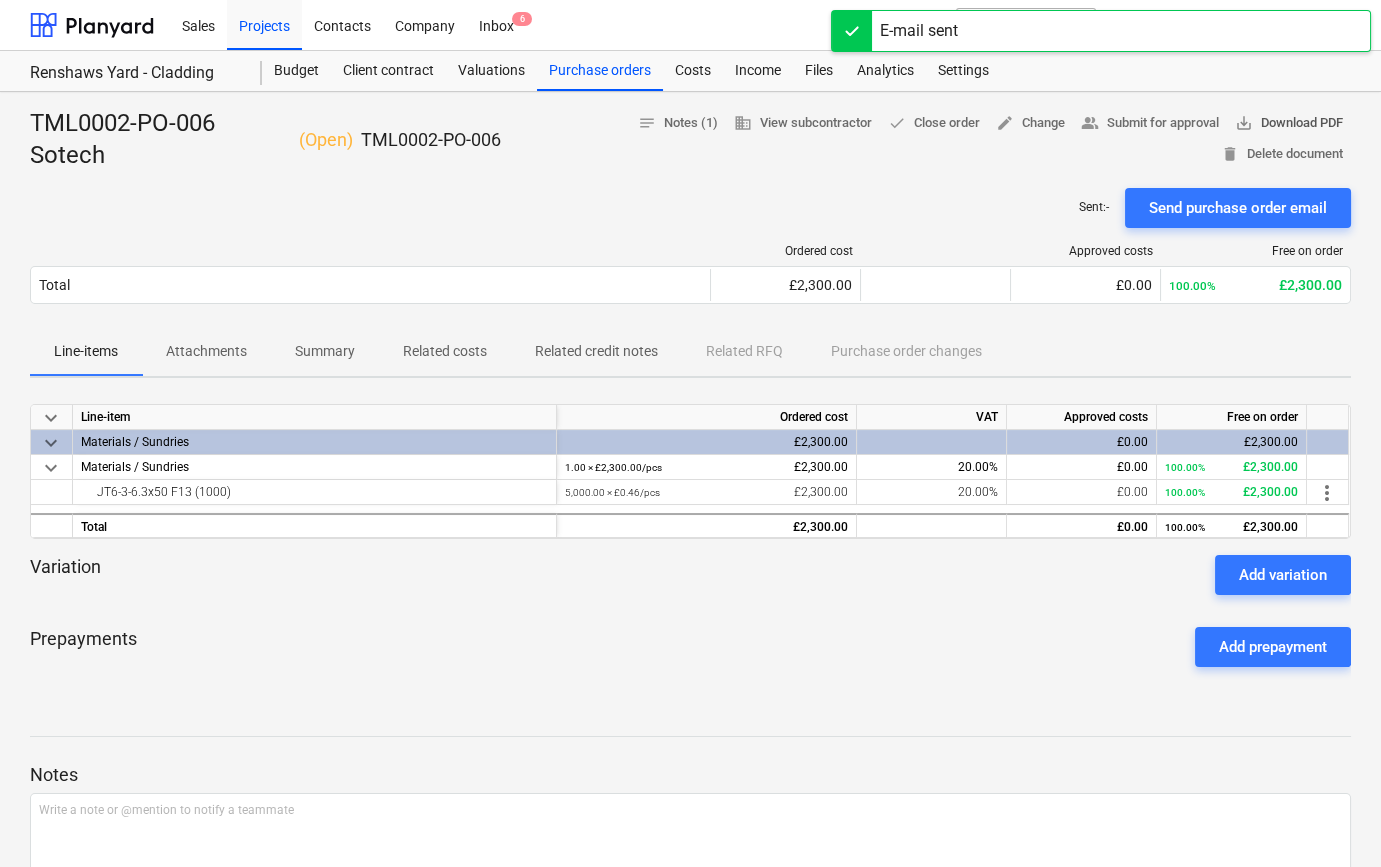 click on "save_alt Download PDF" at bounding box center (1289, 123) 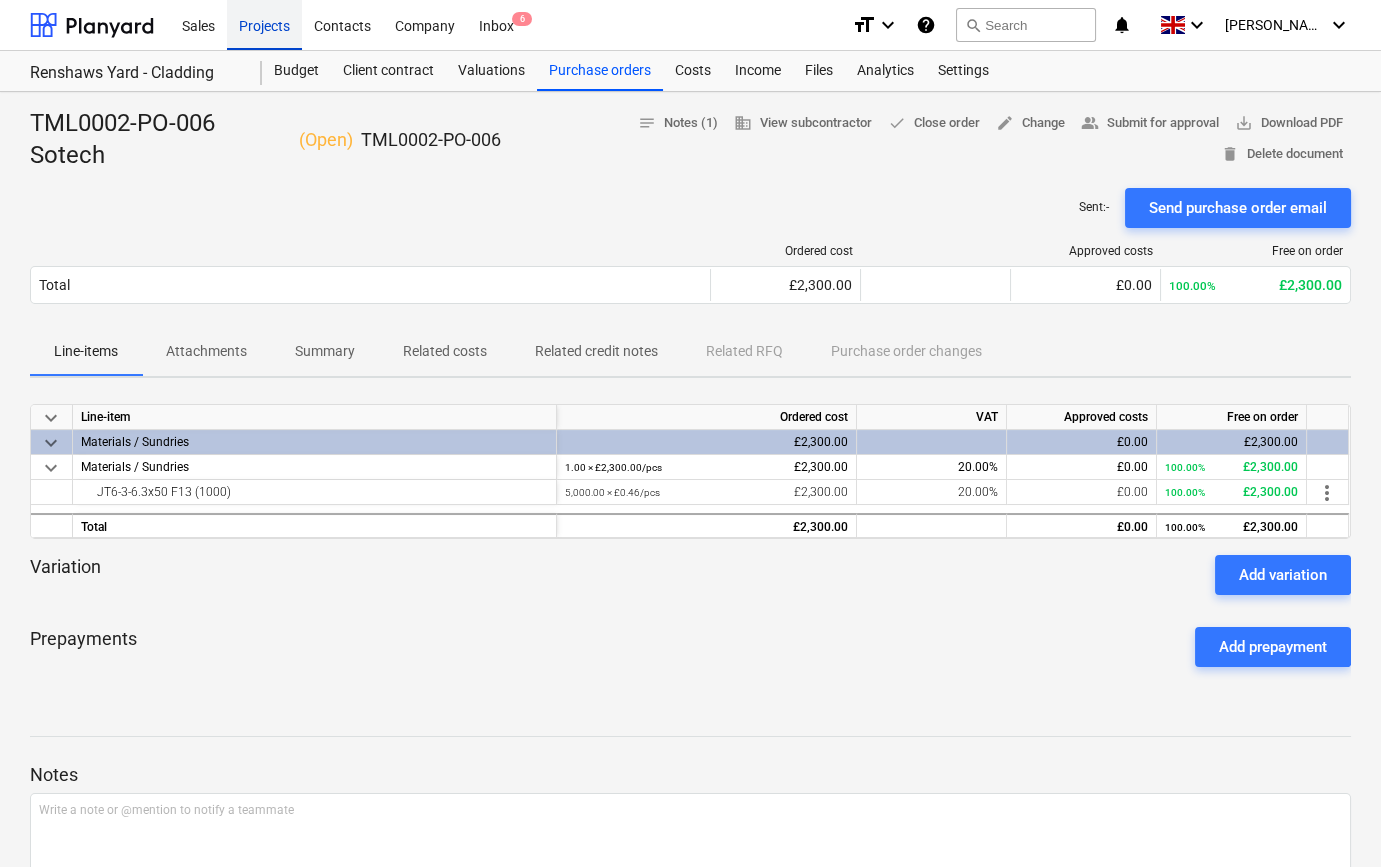 click on "Projects" at bounding box center (264, 24) 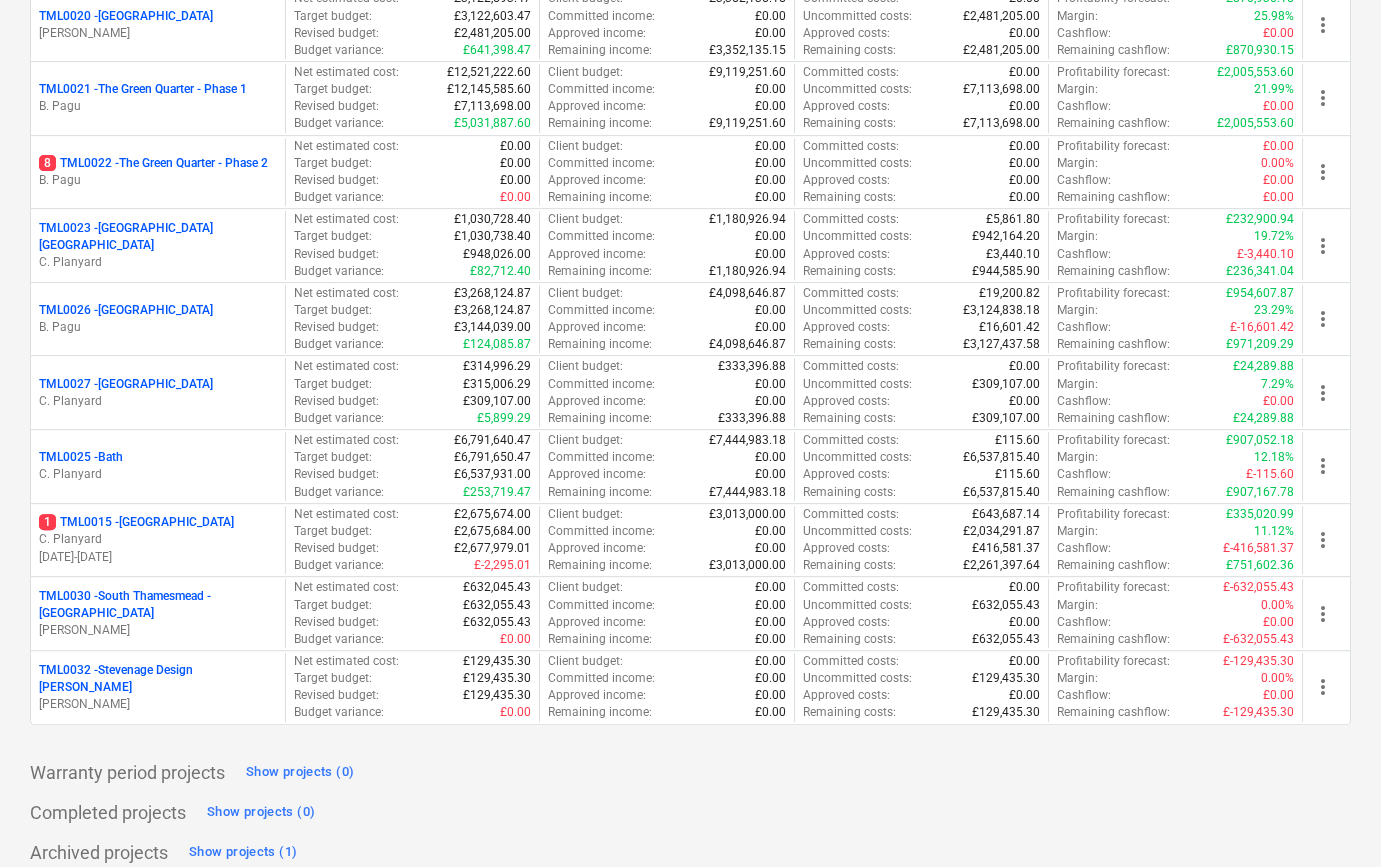 scroll, scrollTop: 1676, scrollLeft: 0, axis: vertical 